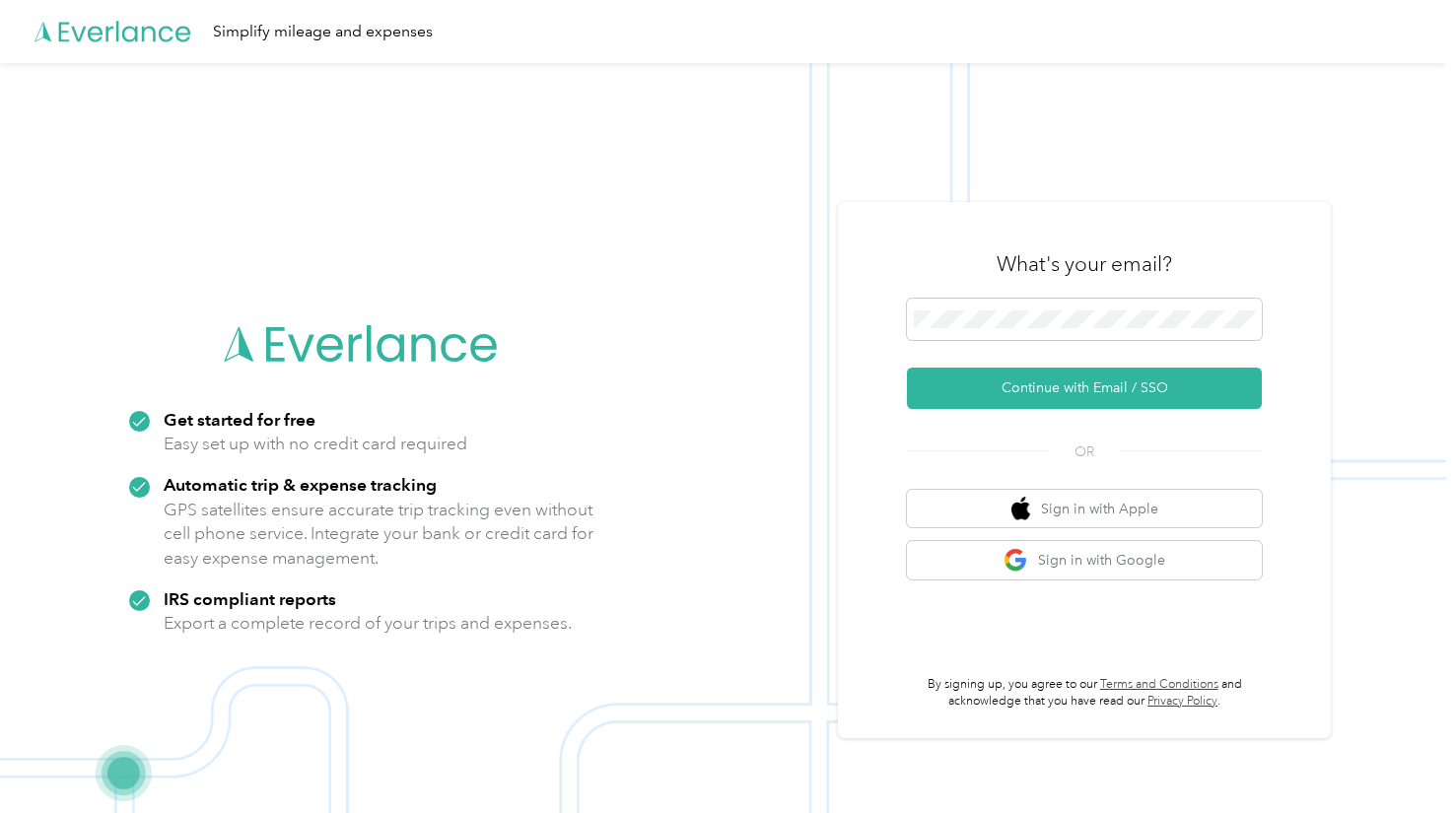 scroll, scrollTop: 0, scrollLeft: 0, axis: both 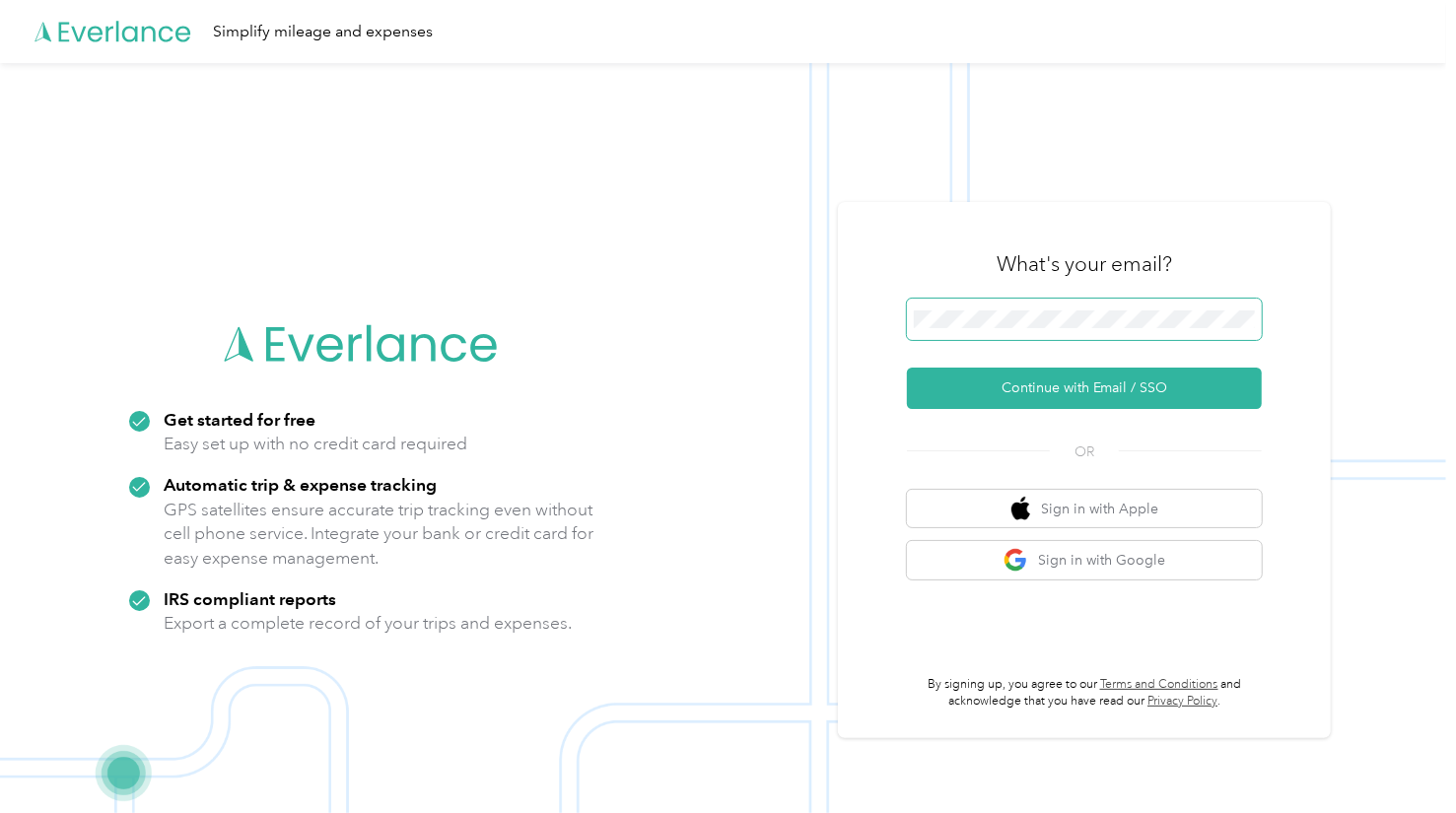click at bounding box center [1084, 319] 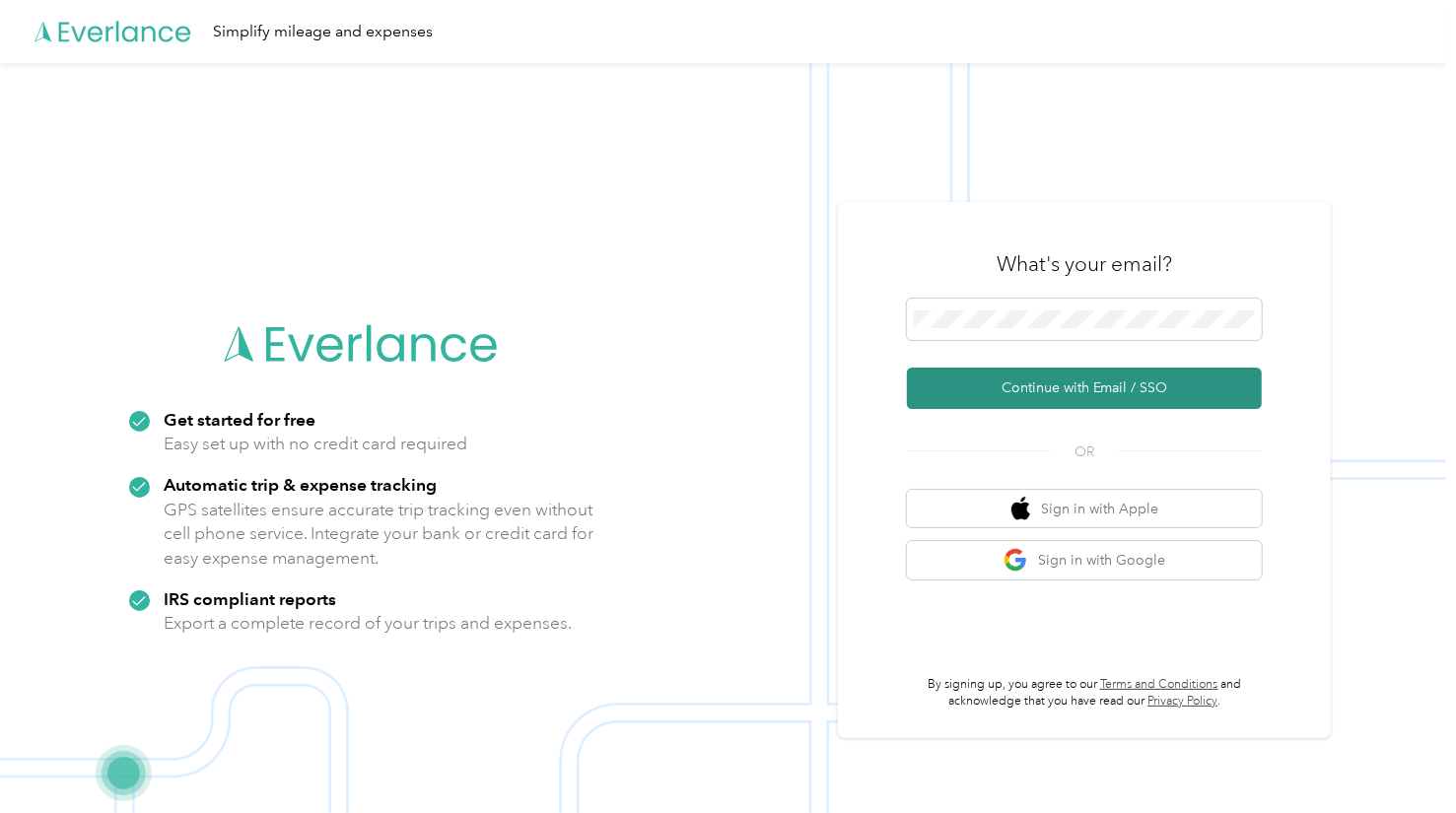 click on "Continue with Email / SSO" at bounding box center (1084, 388) 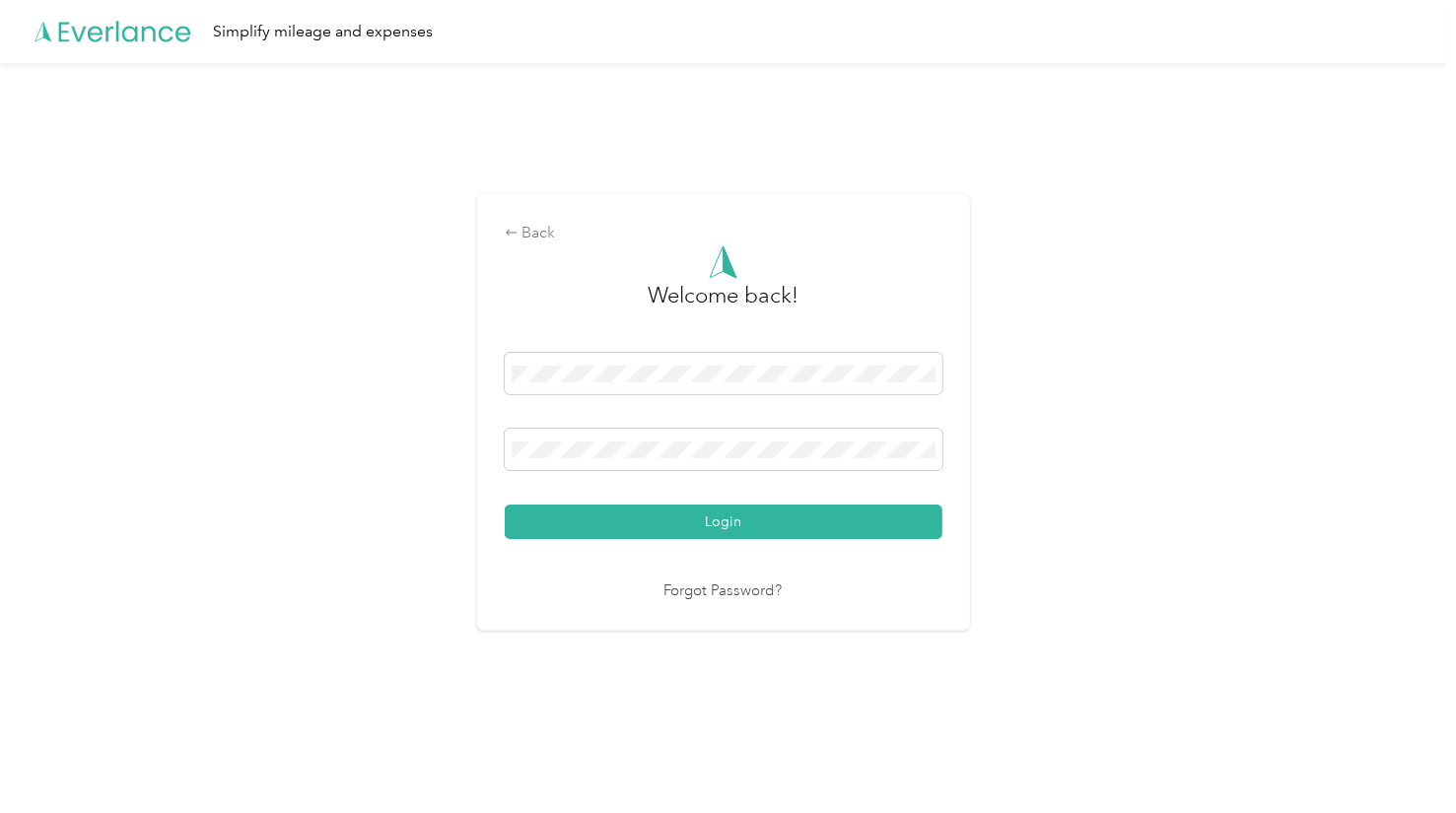 click on "Login" at bounding box center [724, 521] 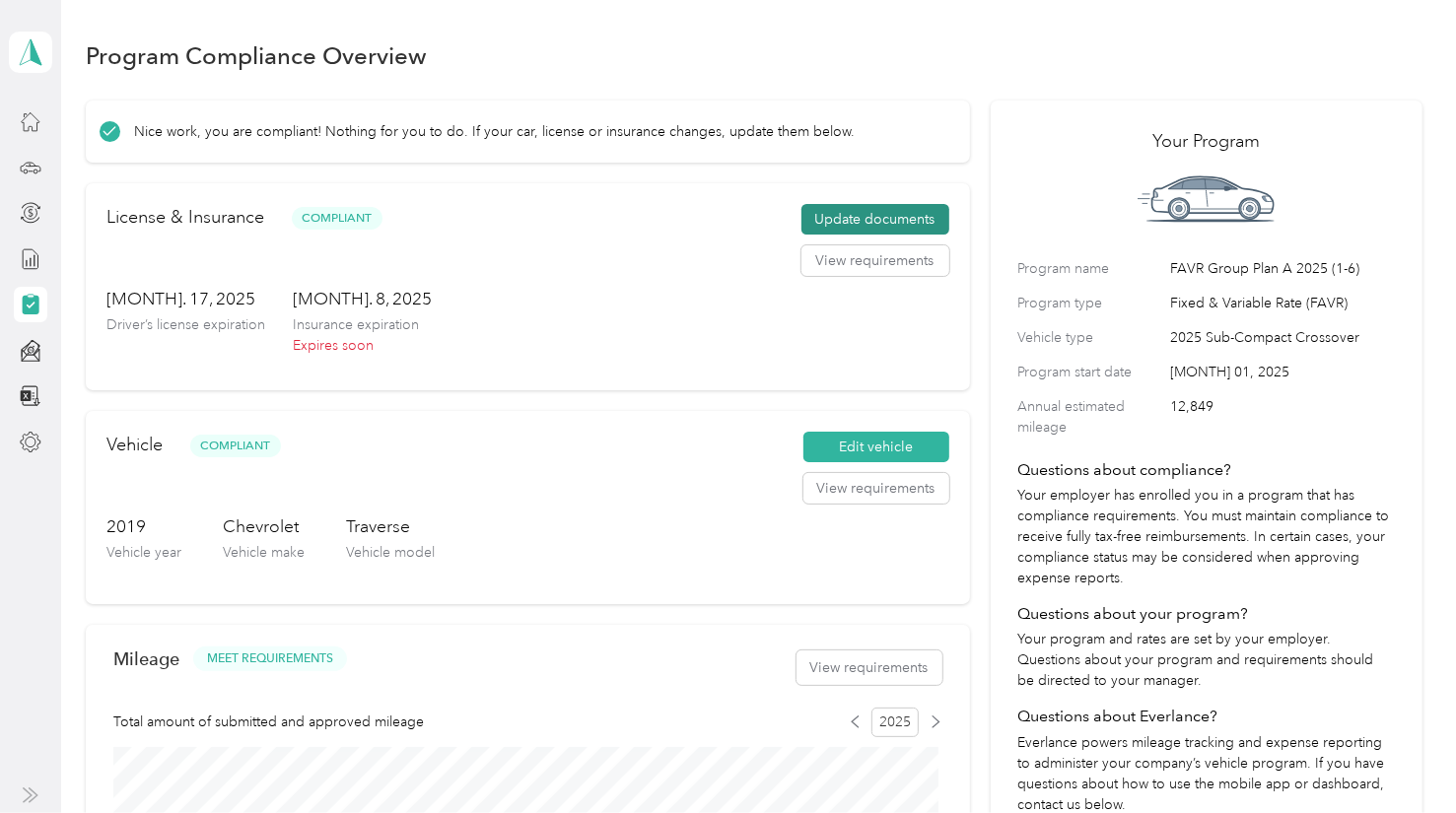 click on "Update documents" at bounding box center (875, 220) 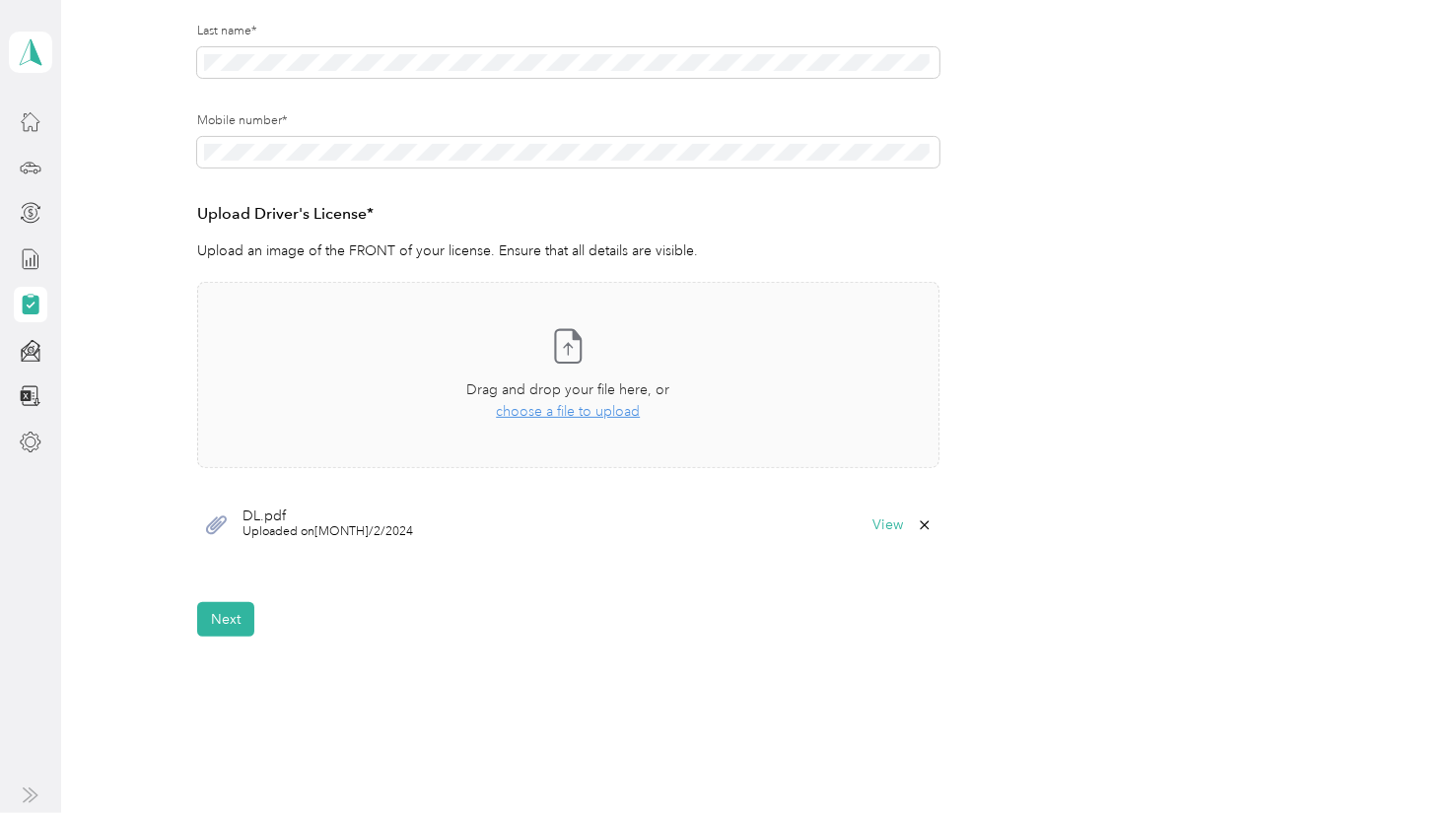 scroll, scrollTop: 370, scrollLeft: 0, axis: vertical 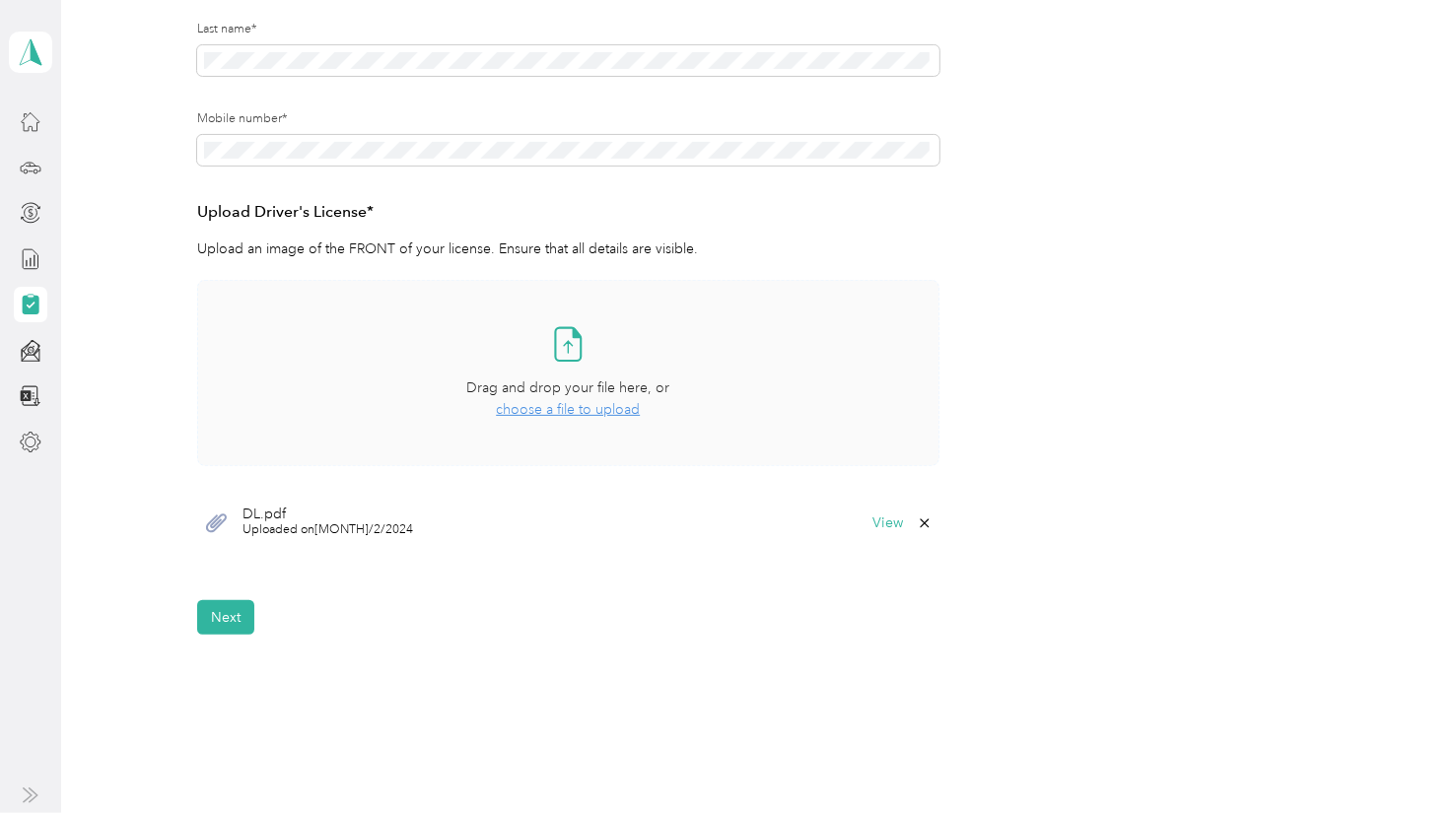 click on "choose a file to upload" at bounding box center (568, 409) 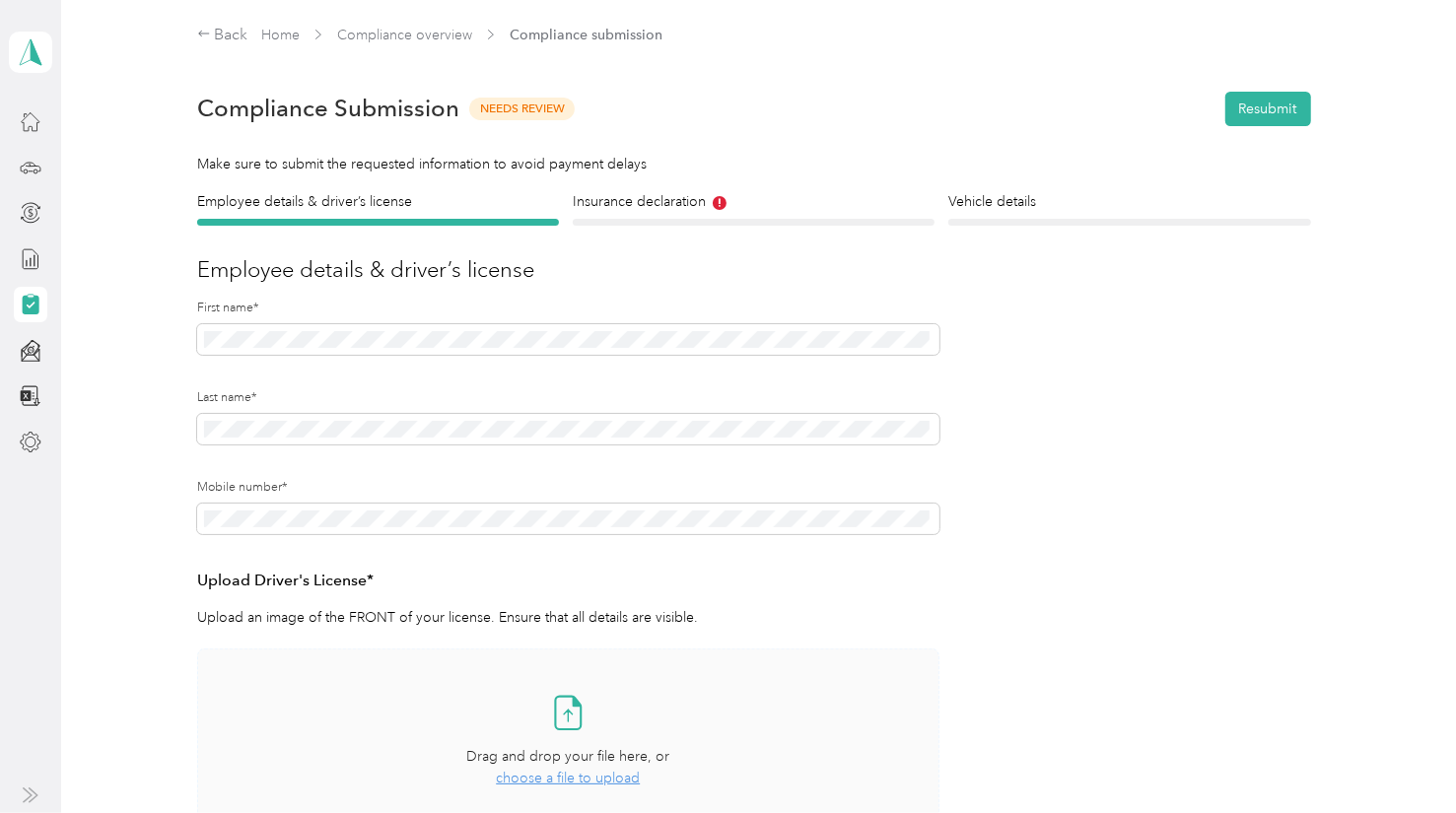 scroll, scrollTop: 0, scrollLeft: 0, axis: both 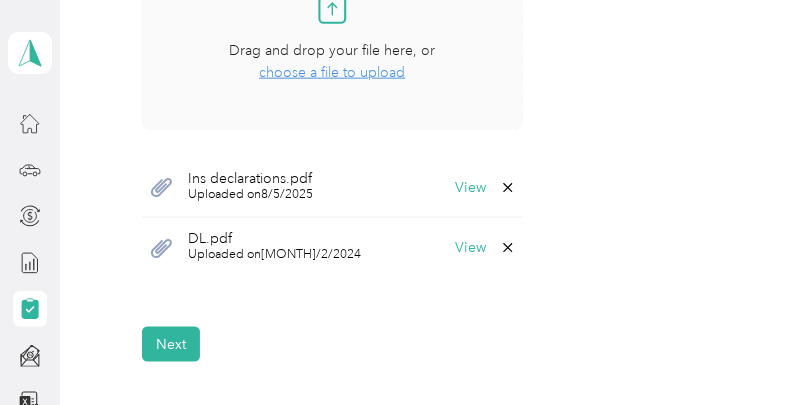 click on "choose a file to upload" at bounding box center [332, 72] 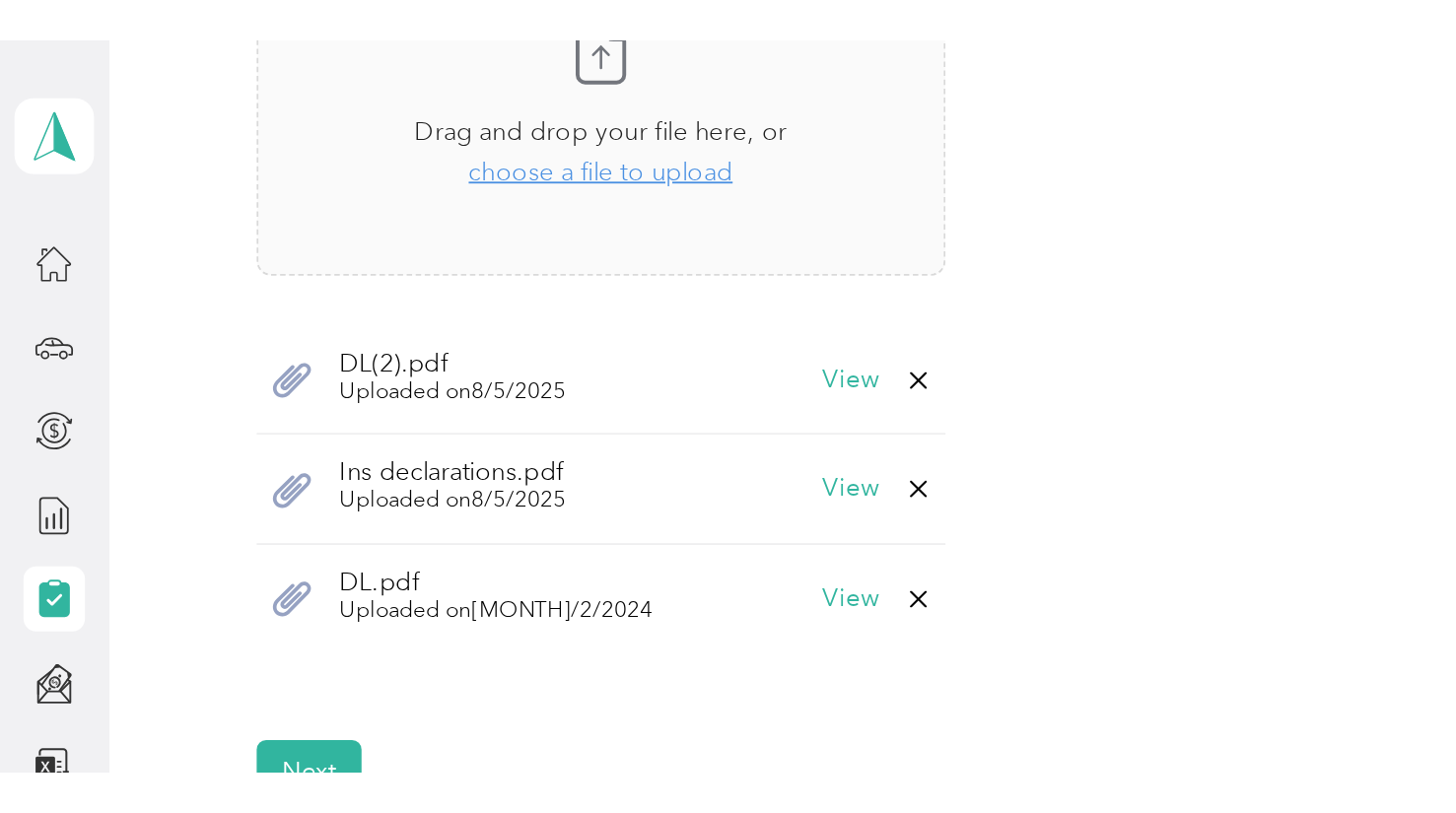 scroll, scrollTop: 595, scrollLeft: 0, axis: vertical 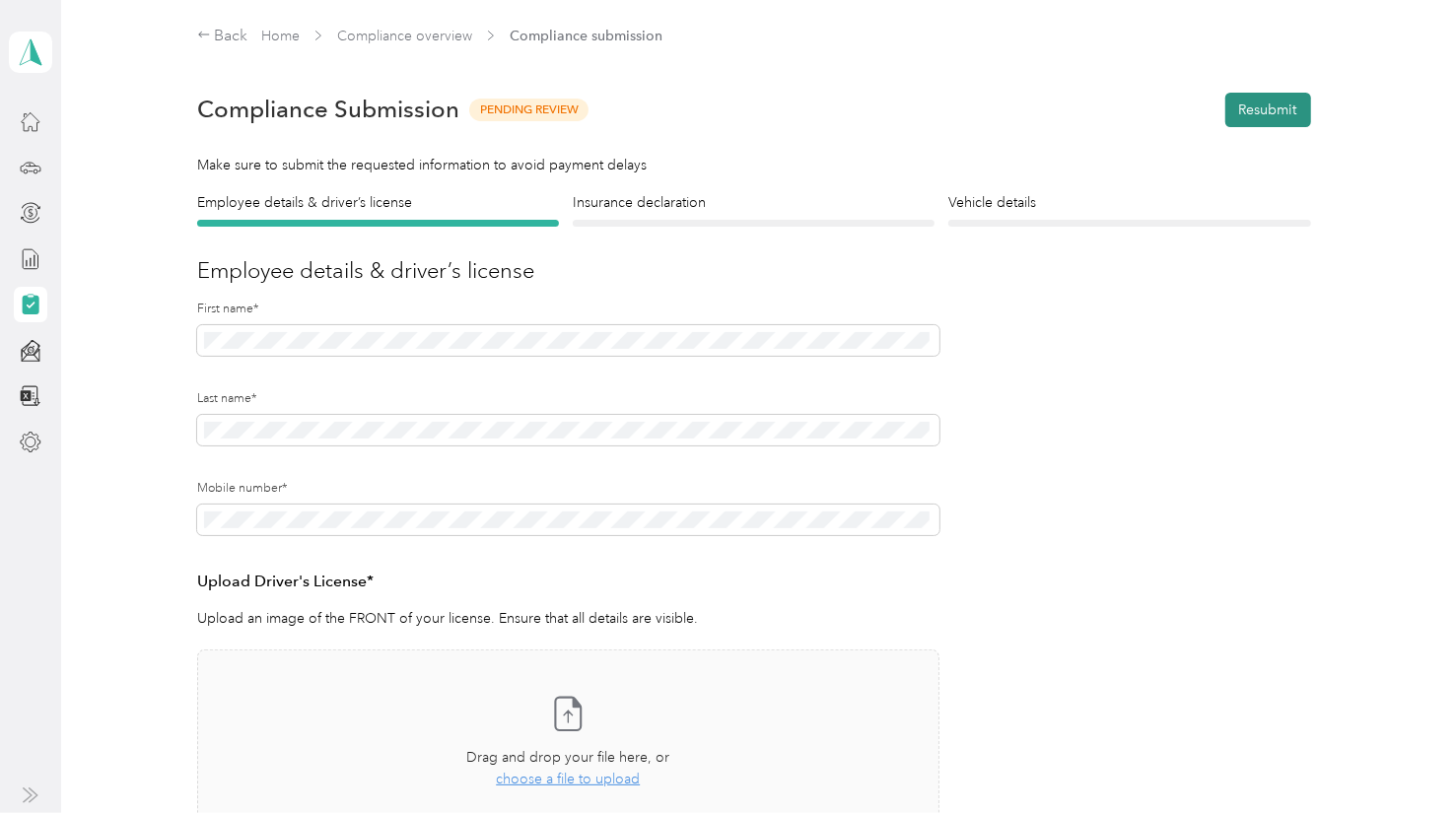 click on "Resubmit" at bounding box center [1268, 109] 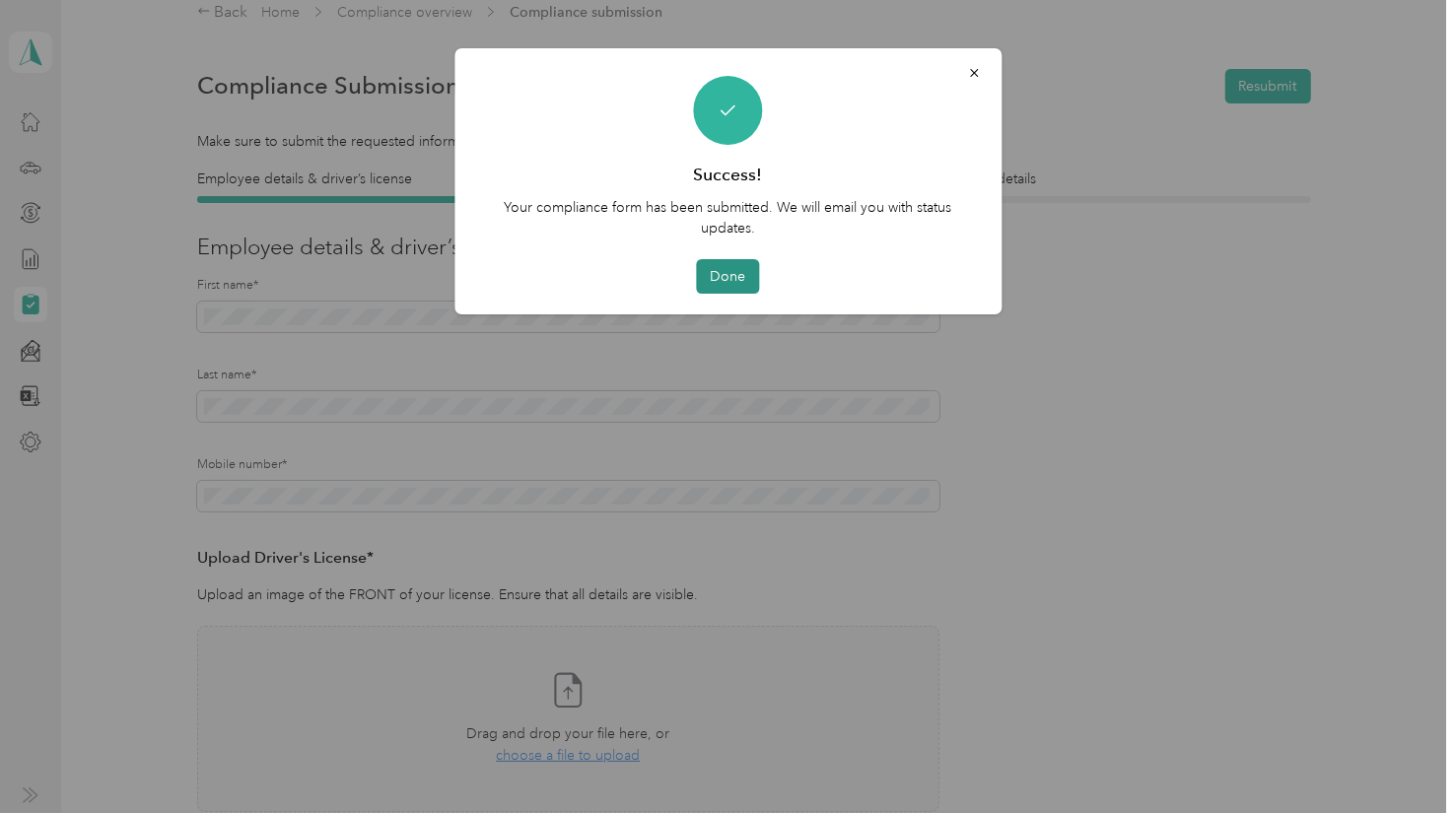 click on "Done" at bounding box center (728, 276) 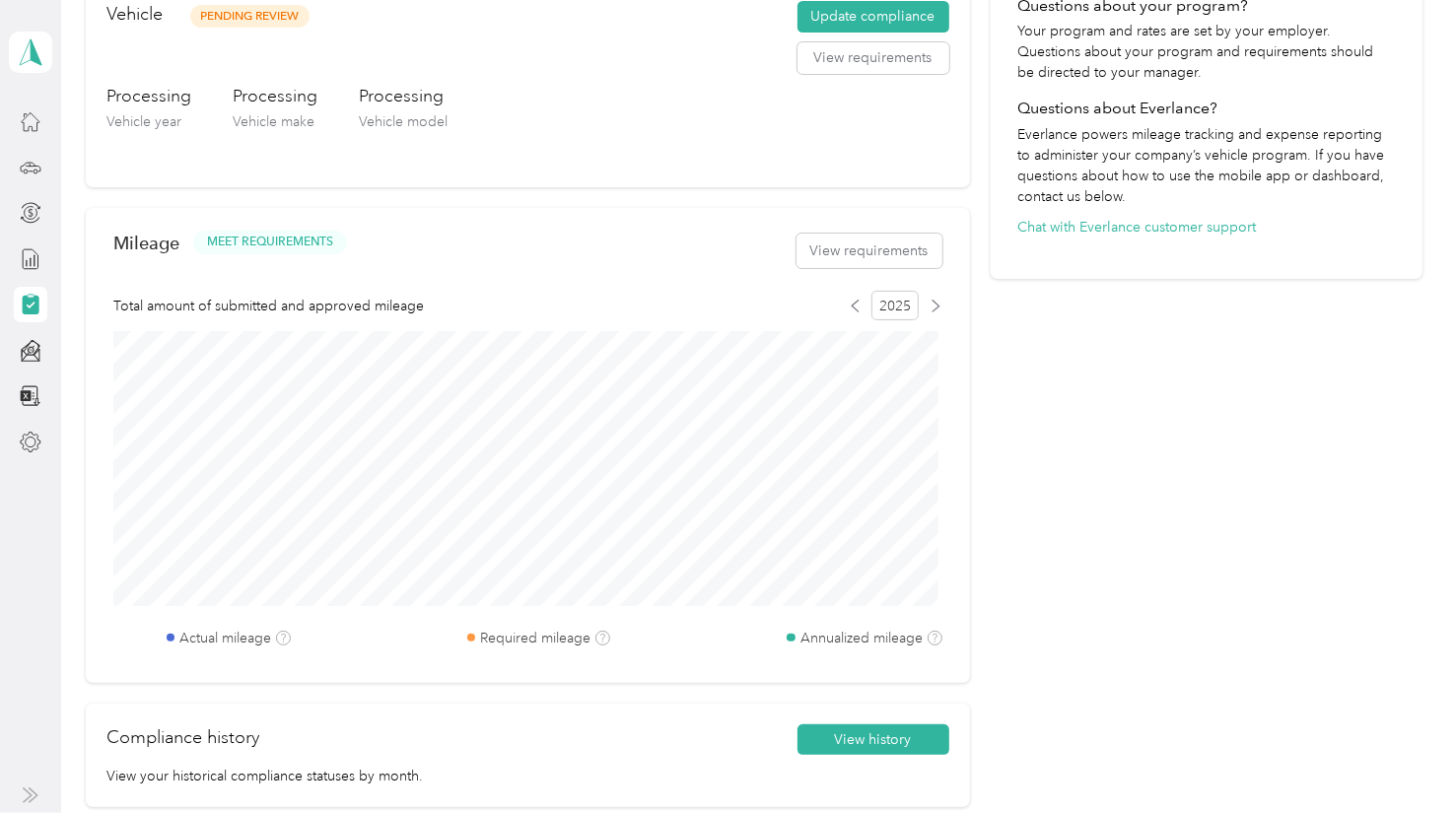 scroll, scrollTop: 610, scrollLeft: 0, axis: vertical 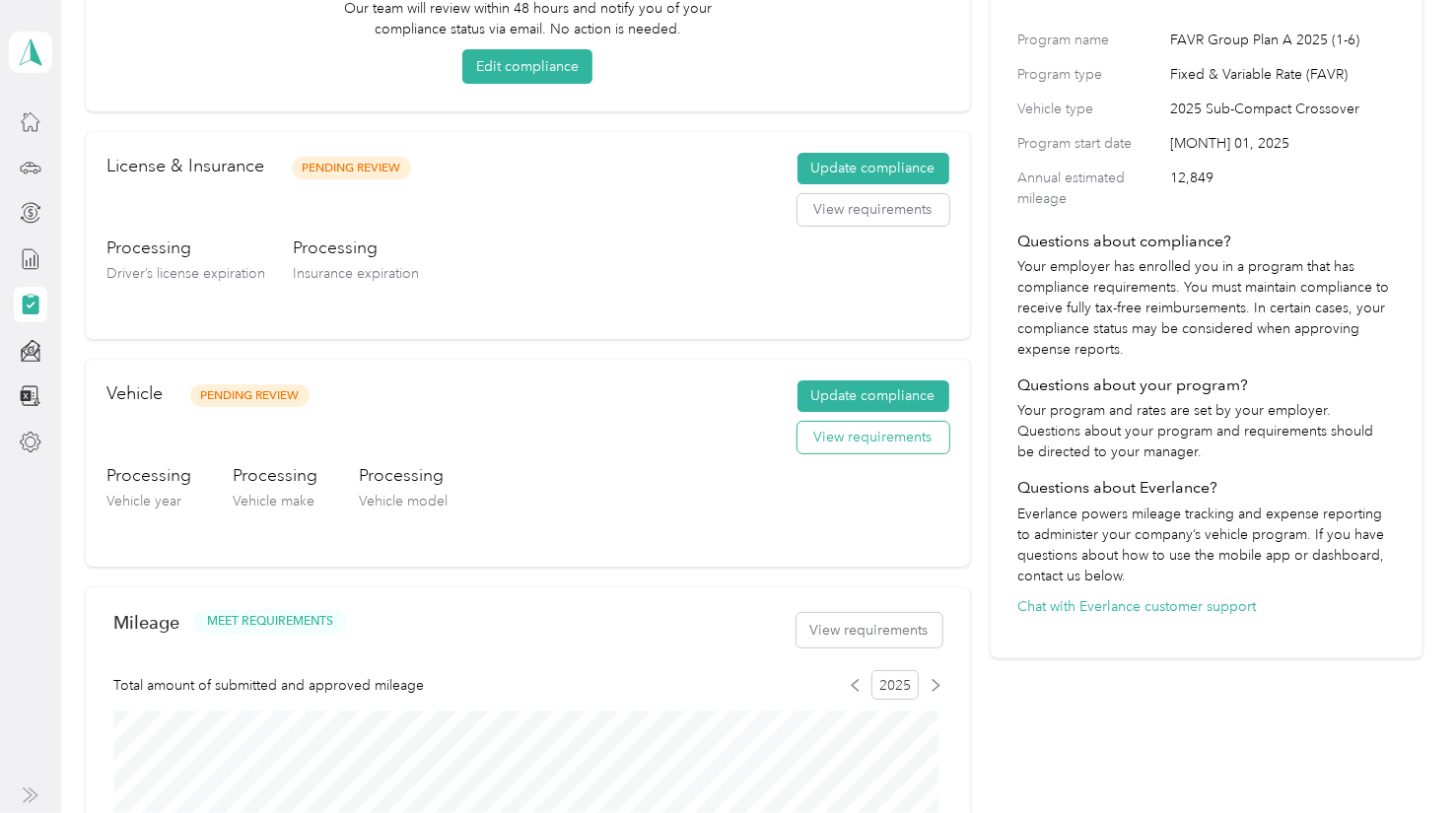 click on "View requirements" at bounding box center (873, 438) 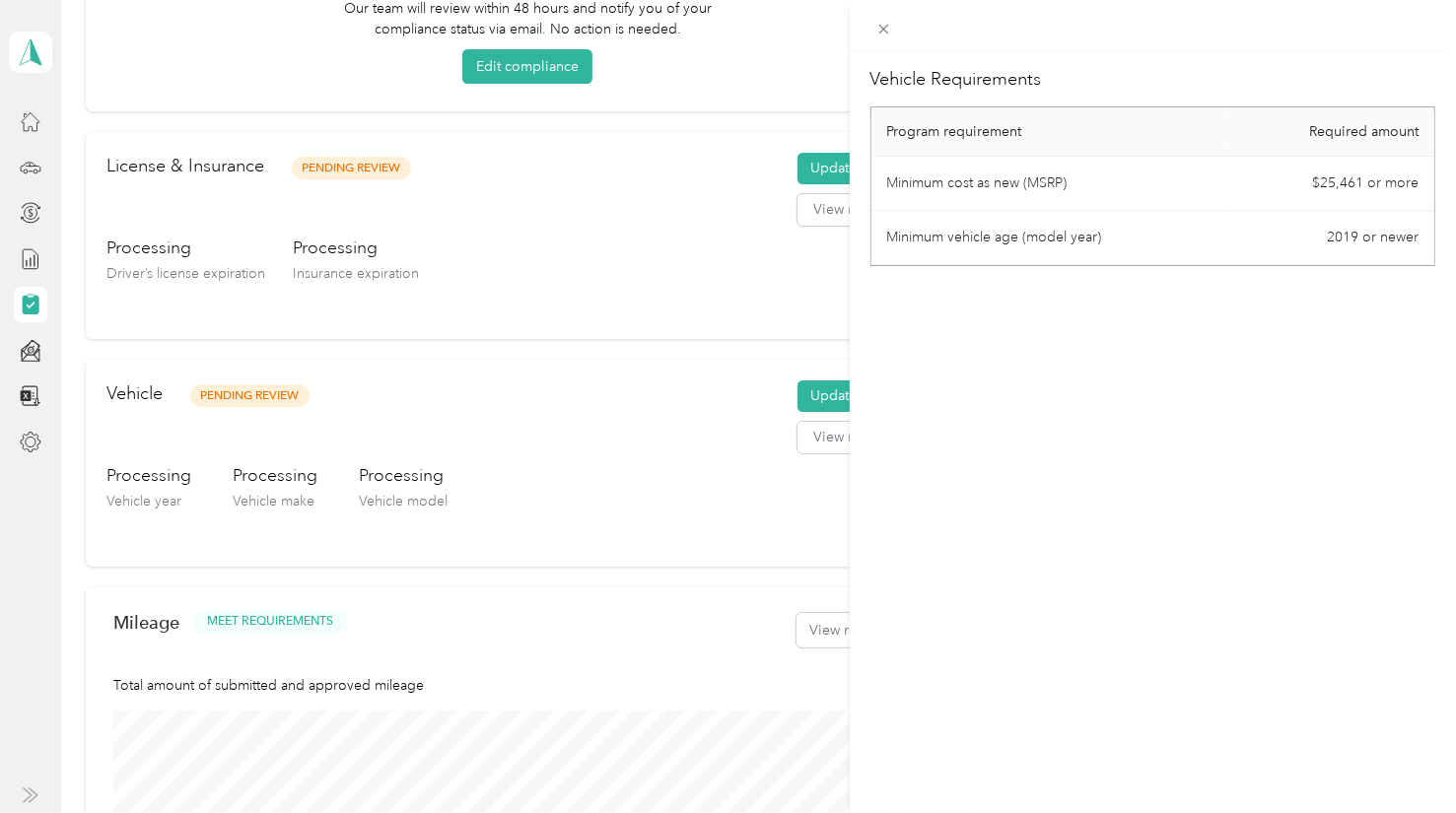 click on "Vehicle Requirements Program requirement Required amount     Minimum cost as new (MSRP) $25,461 or more Minimum vehicle age (model year) 2019 or newer" at bounding box center (728, 406) 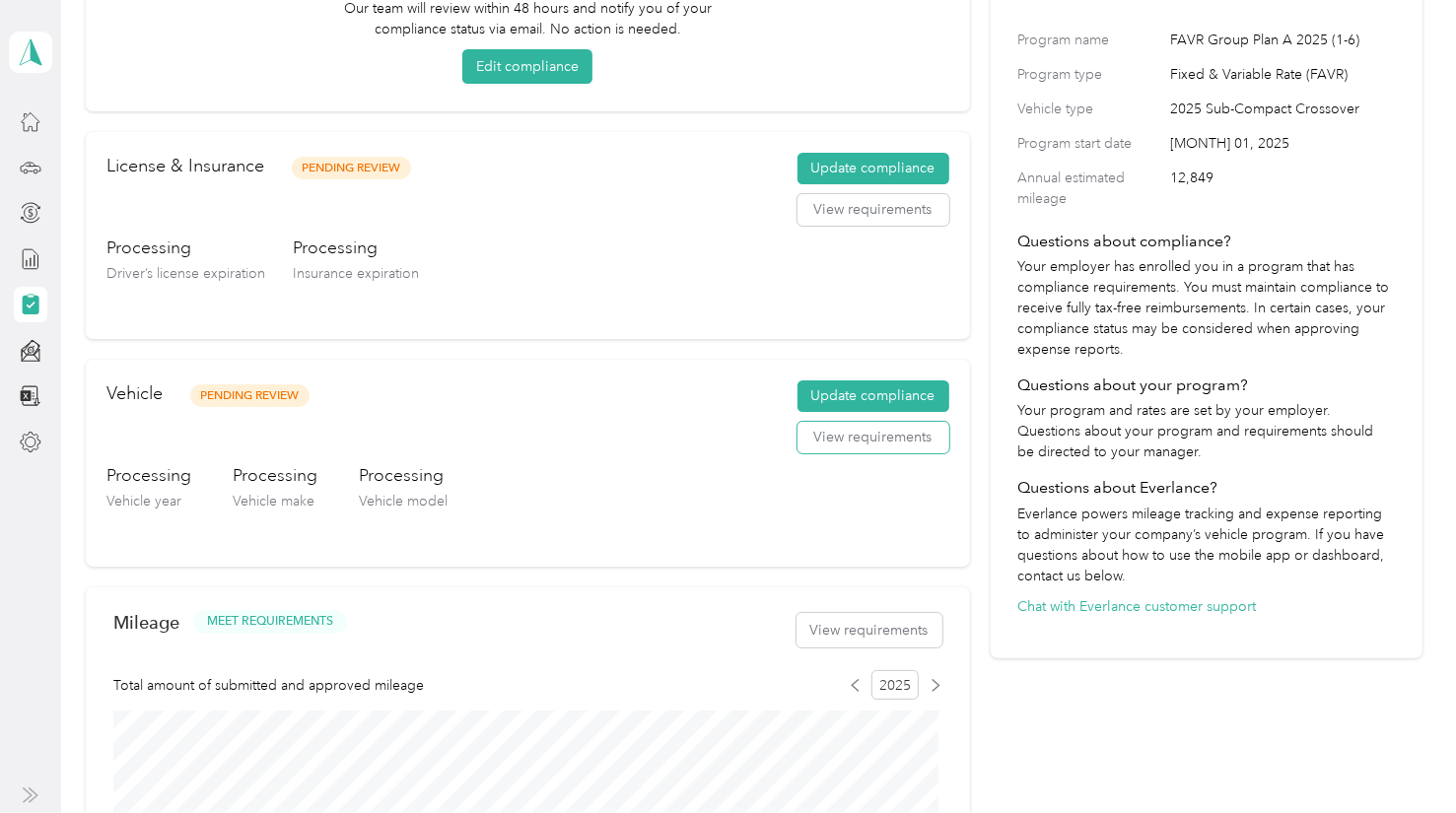 click on "View requirements" at bounding box center (873, 438) 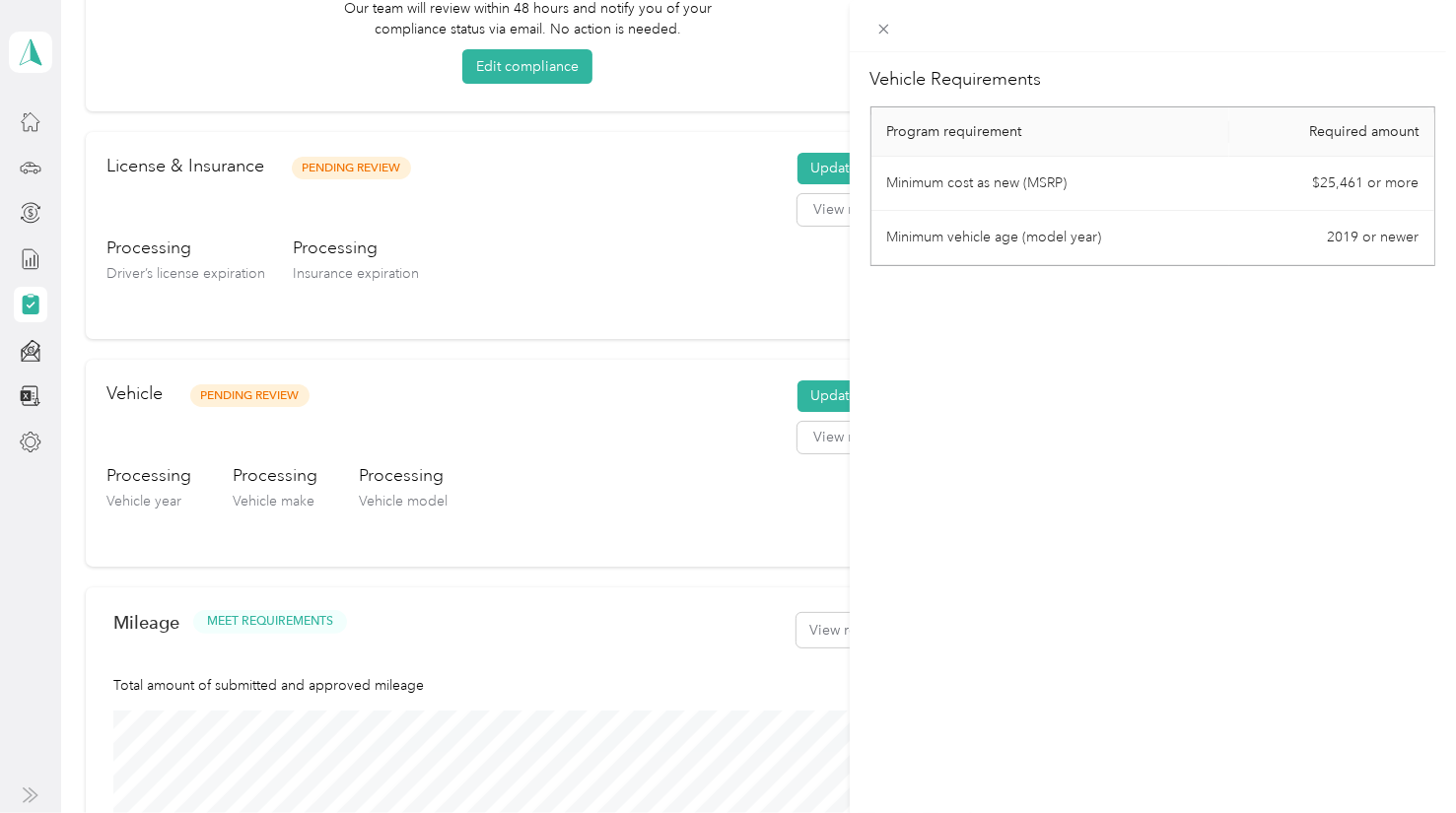 click on "Vehicle Requirements Program requirement Required amount     Minimum cost as new (MSRP) $25,461 or more Minimum vehicle age (model year) 2019 or newer" at bounding box center (728, 406) 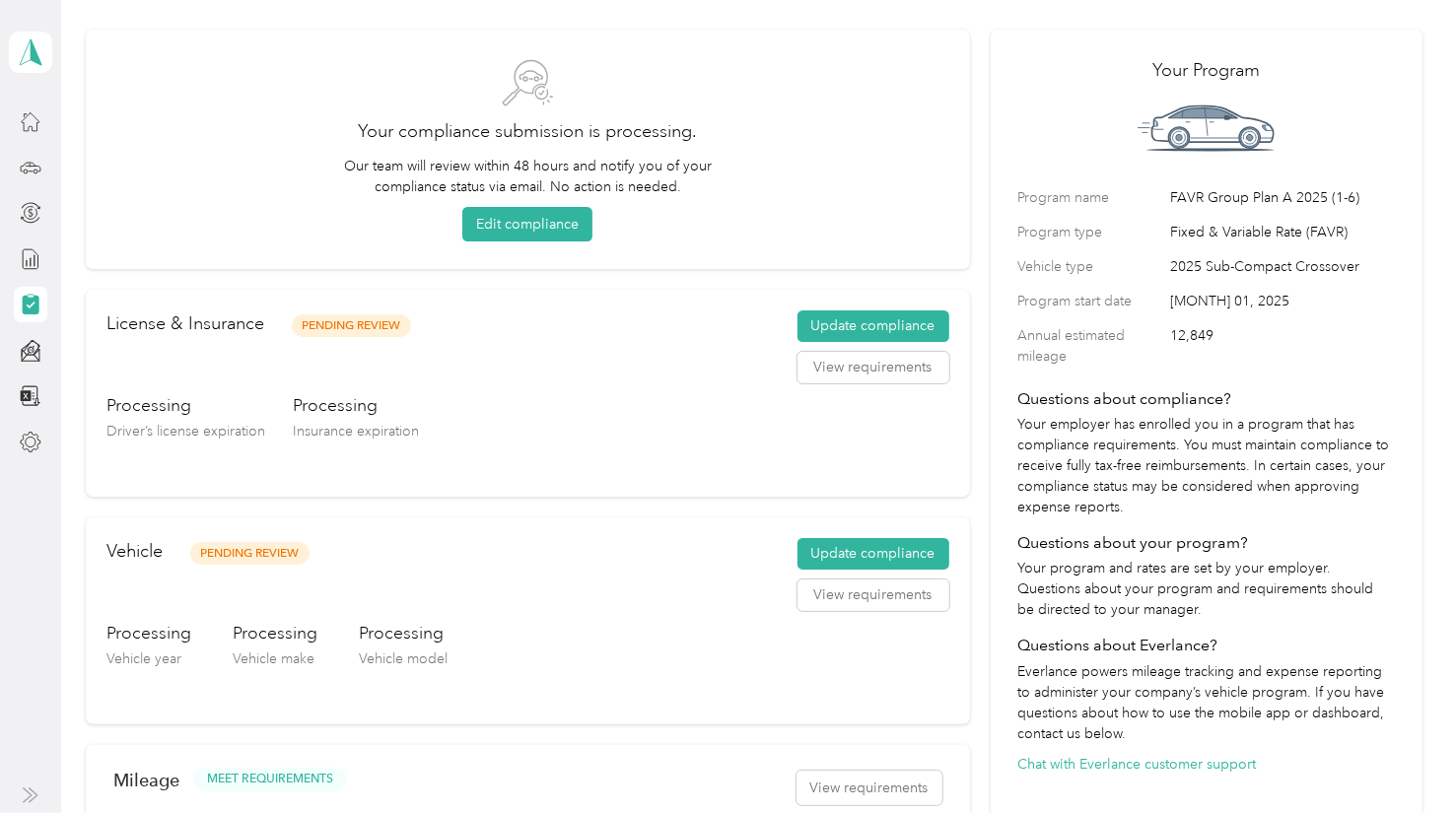 scroll, scrollTop: 0, scrollLeft: 0, axis: both 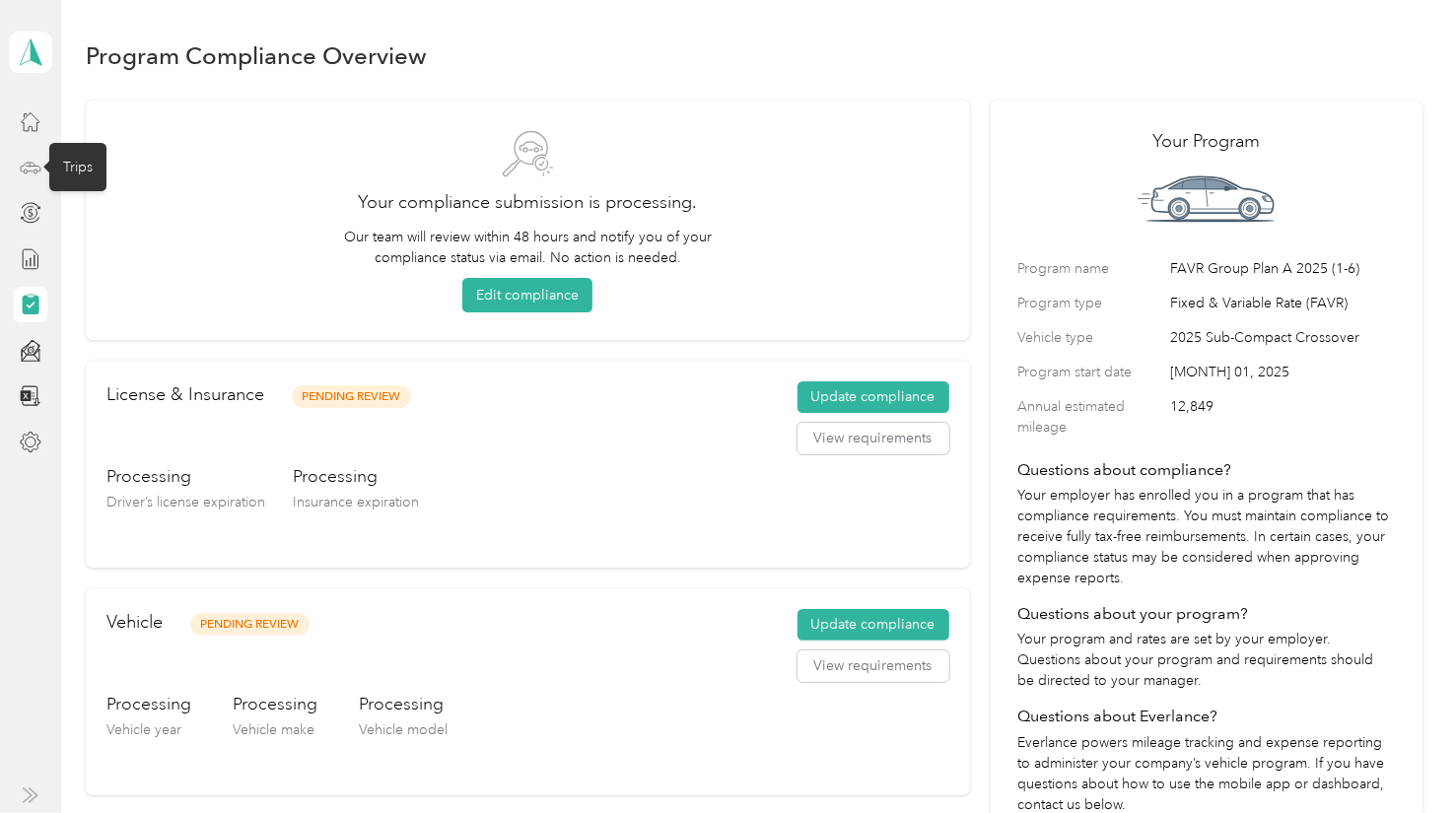 click 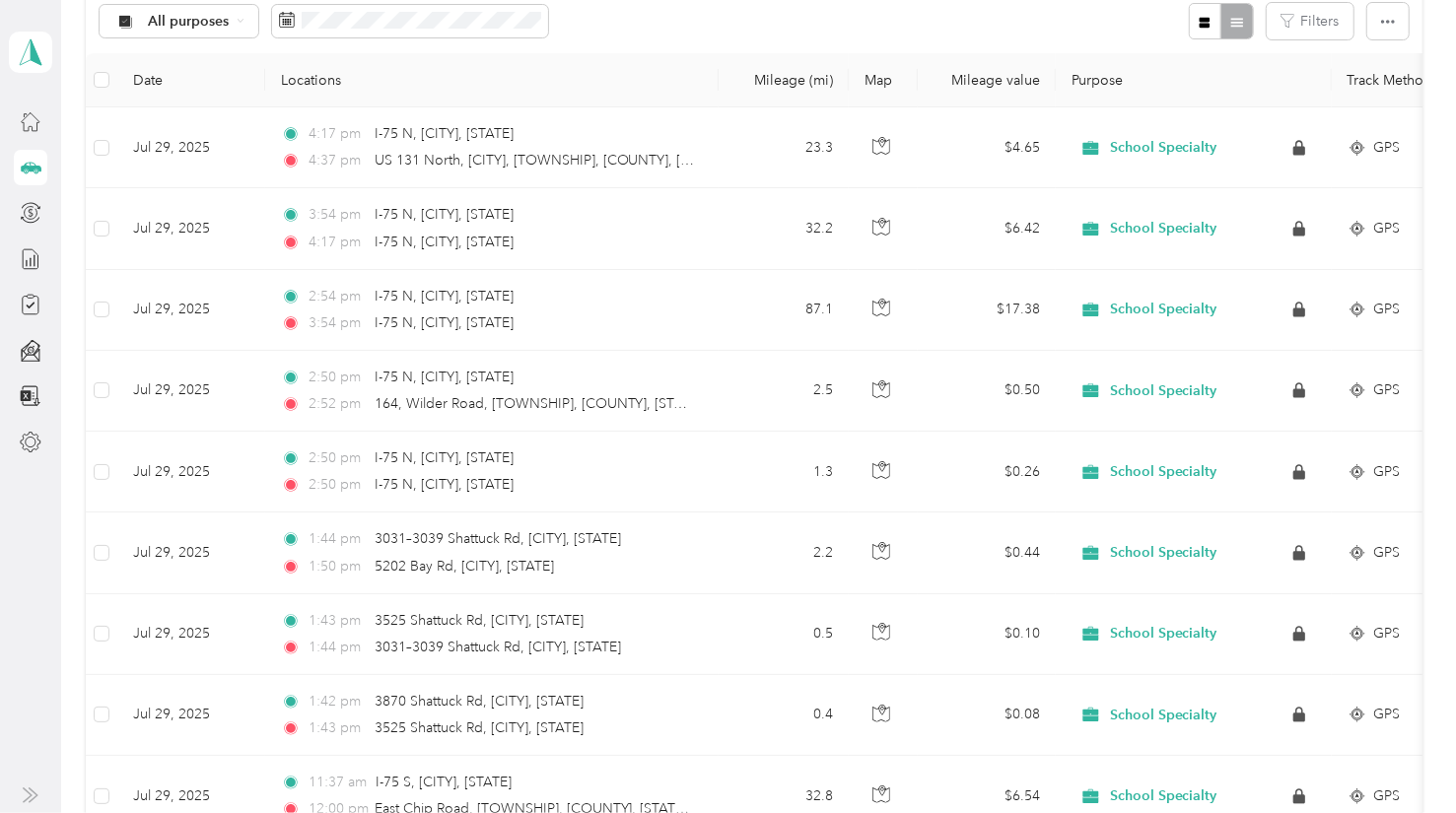scroll, scrollTop: 0, scrollLeft: 0, axis: both 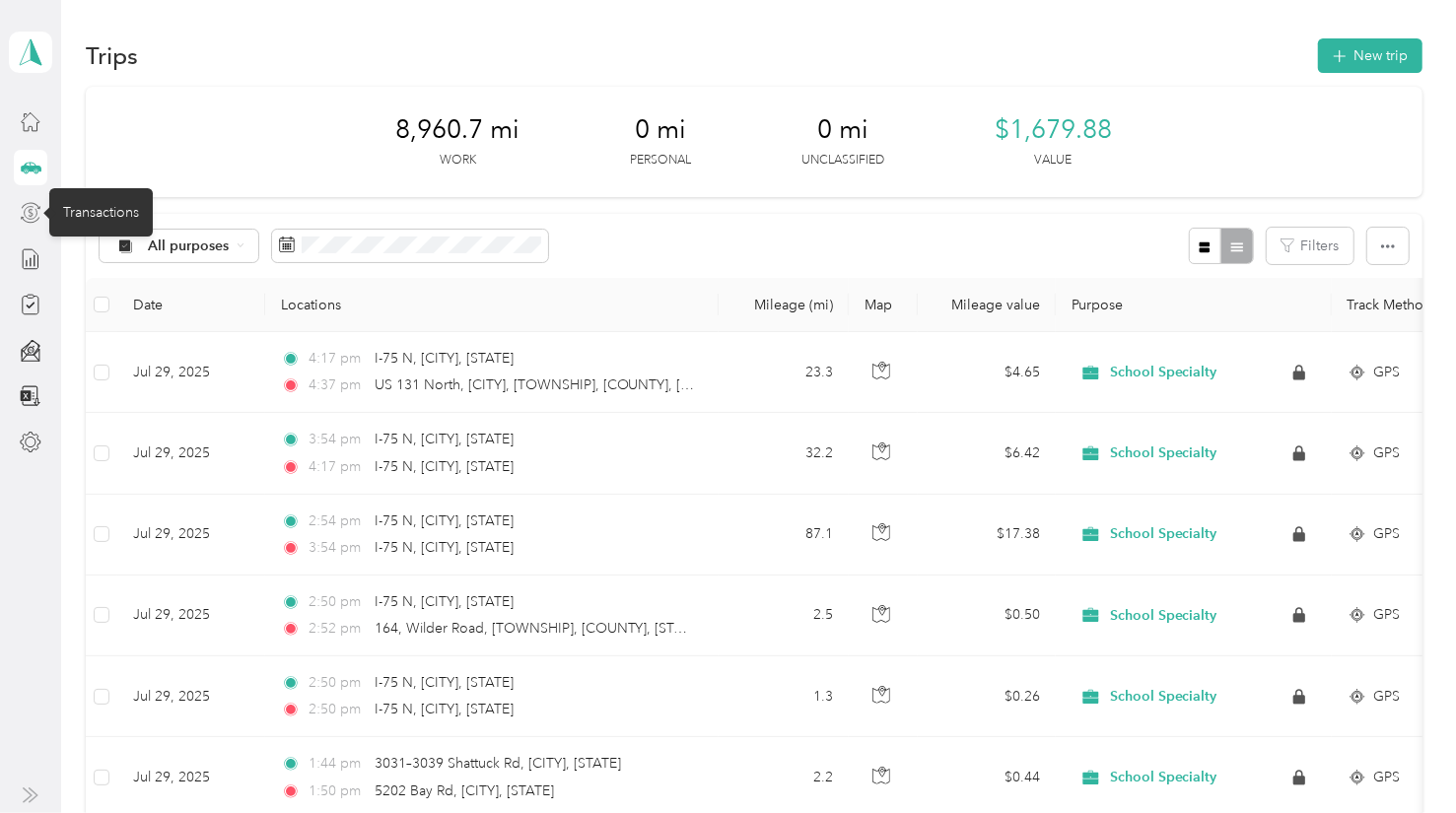 click 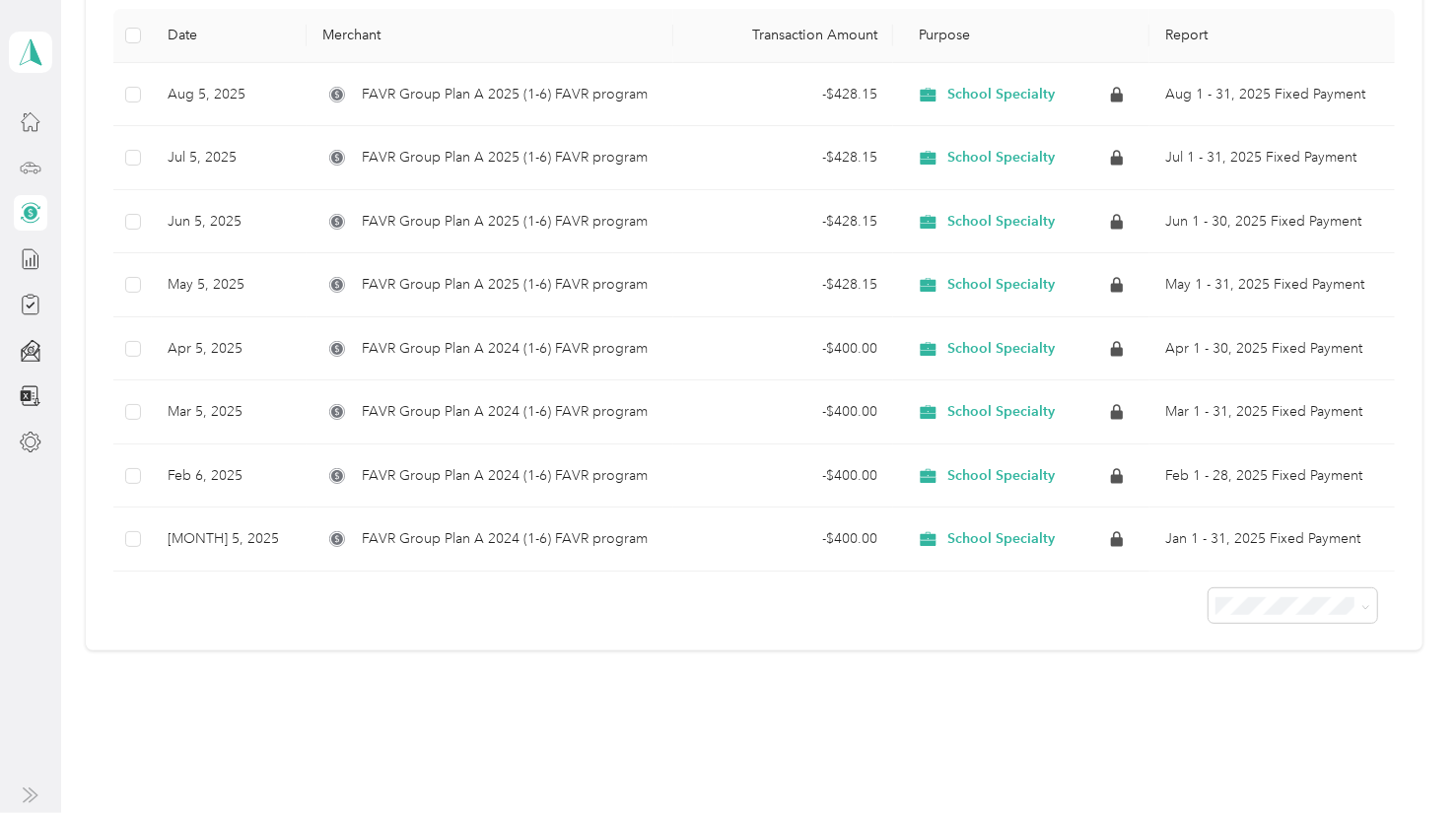 scroll, scrollTop: 68, scrollLeft: 0, axis: vertical 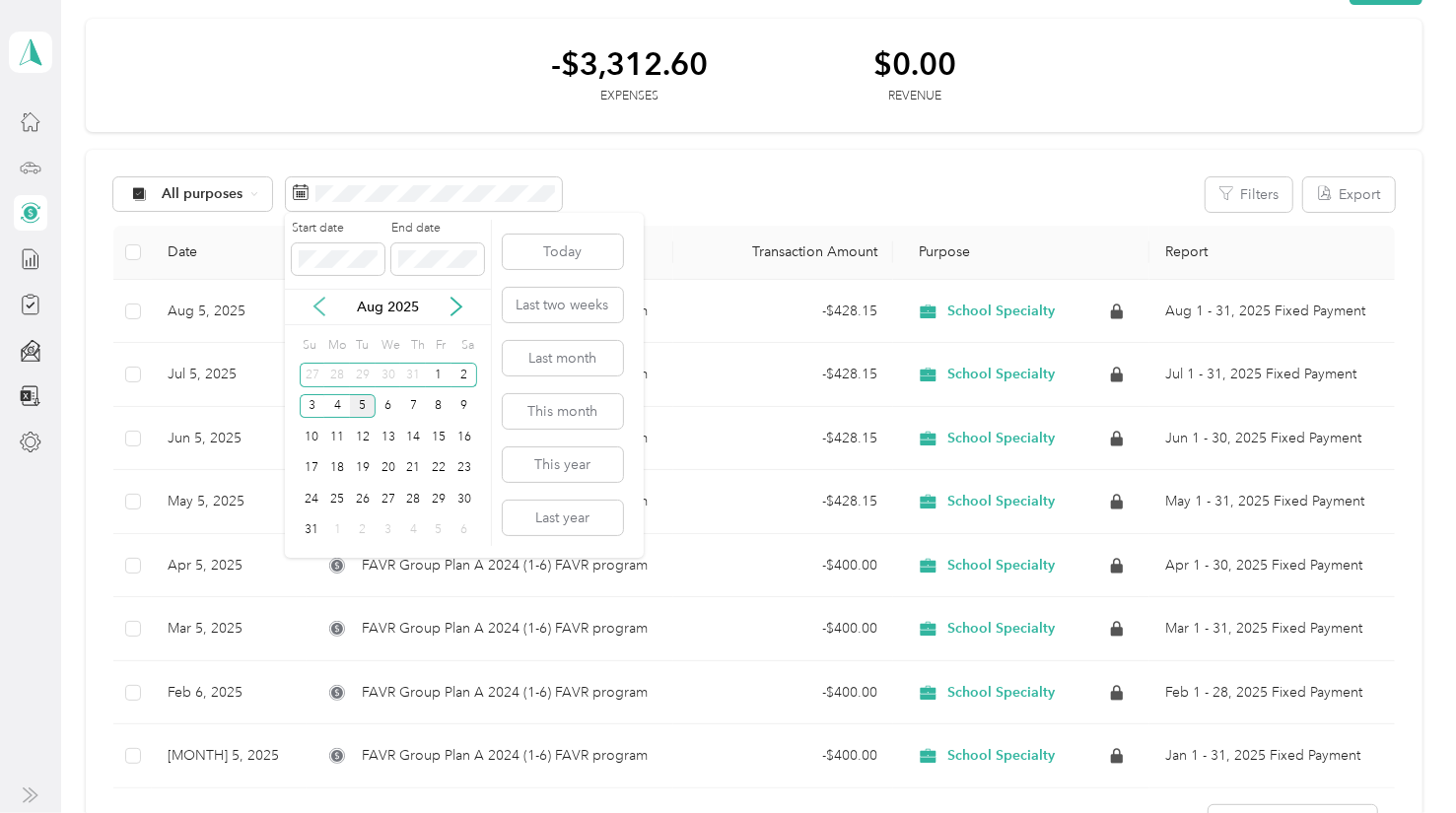 click 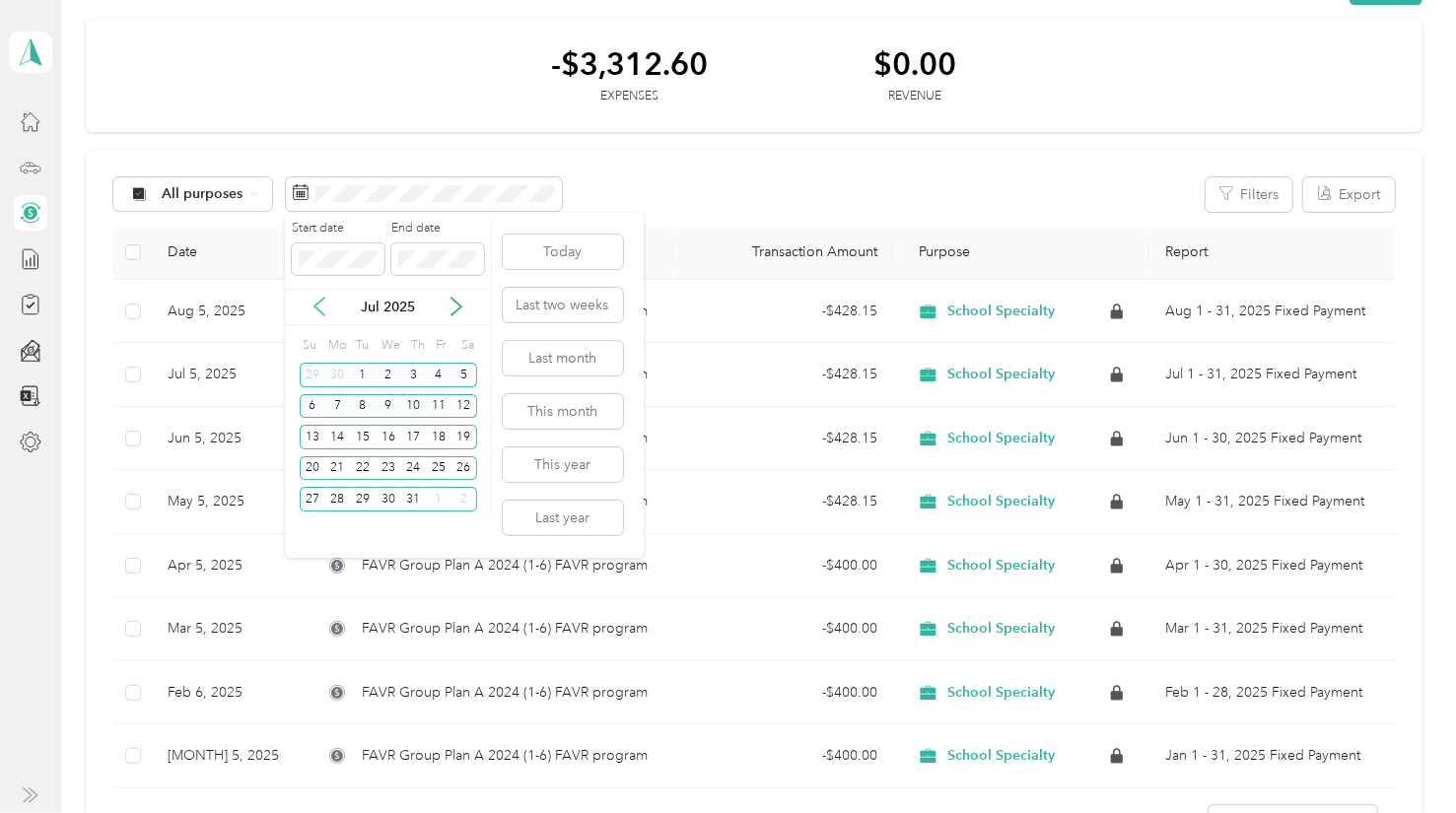 click 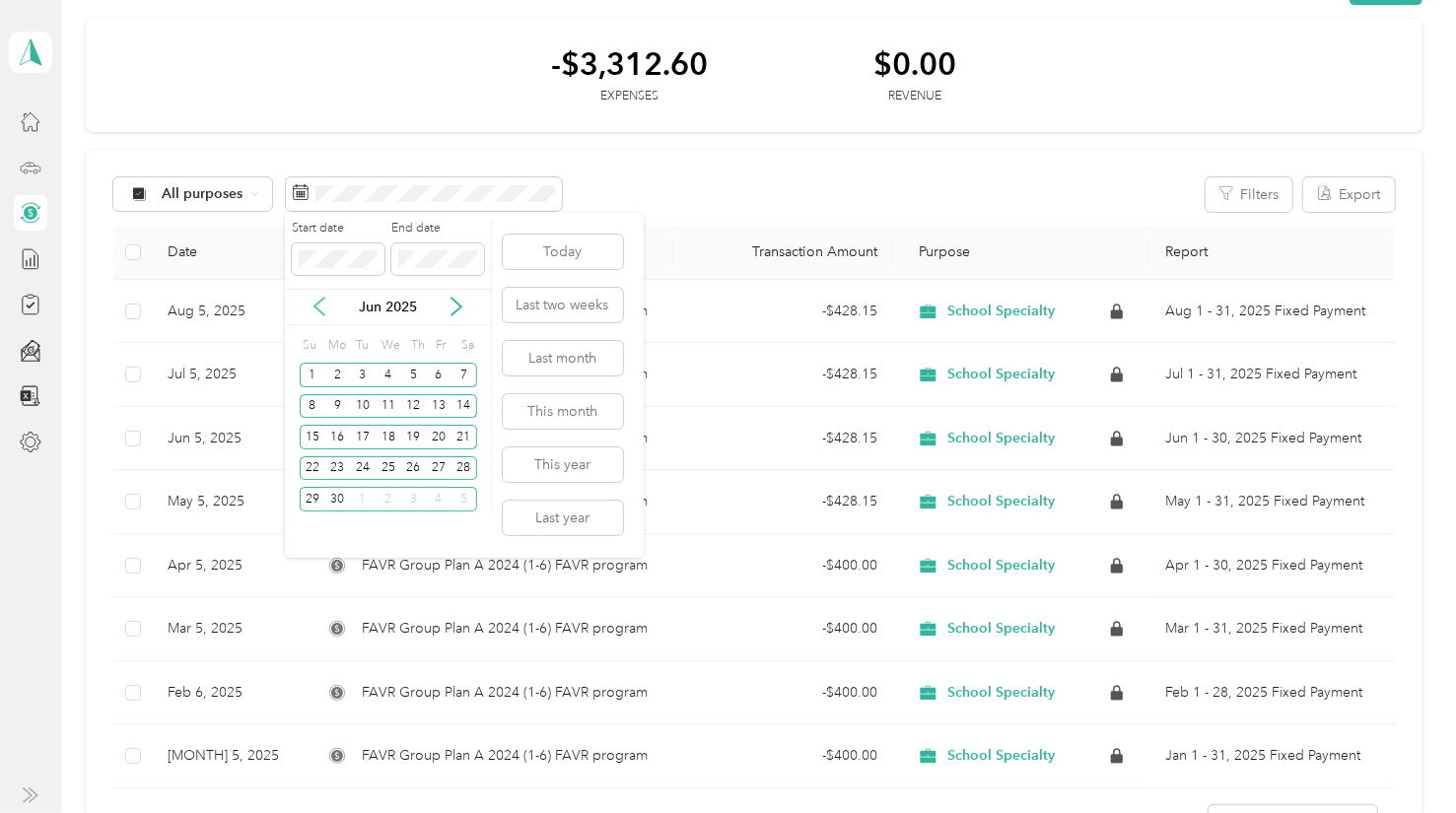 click 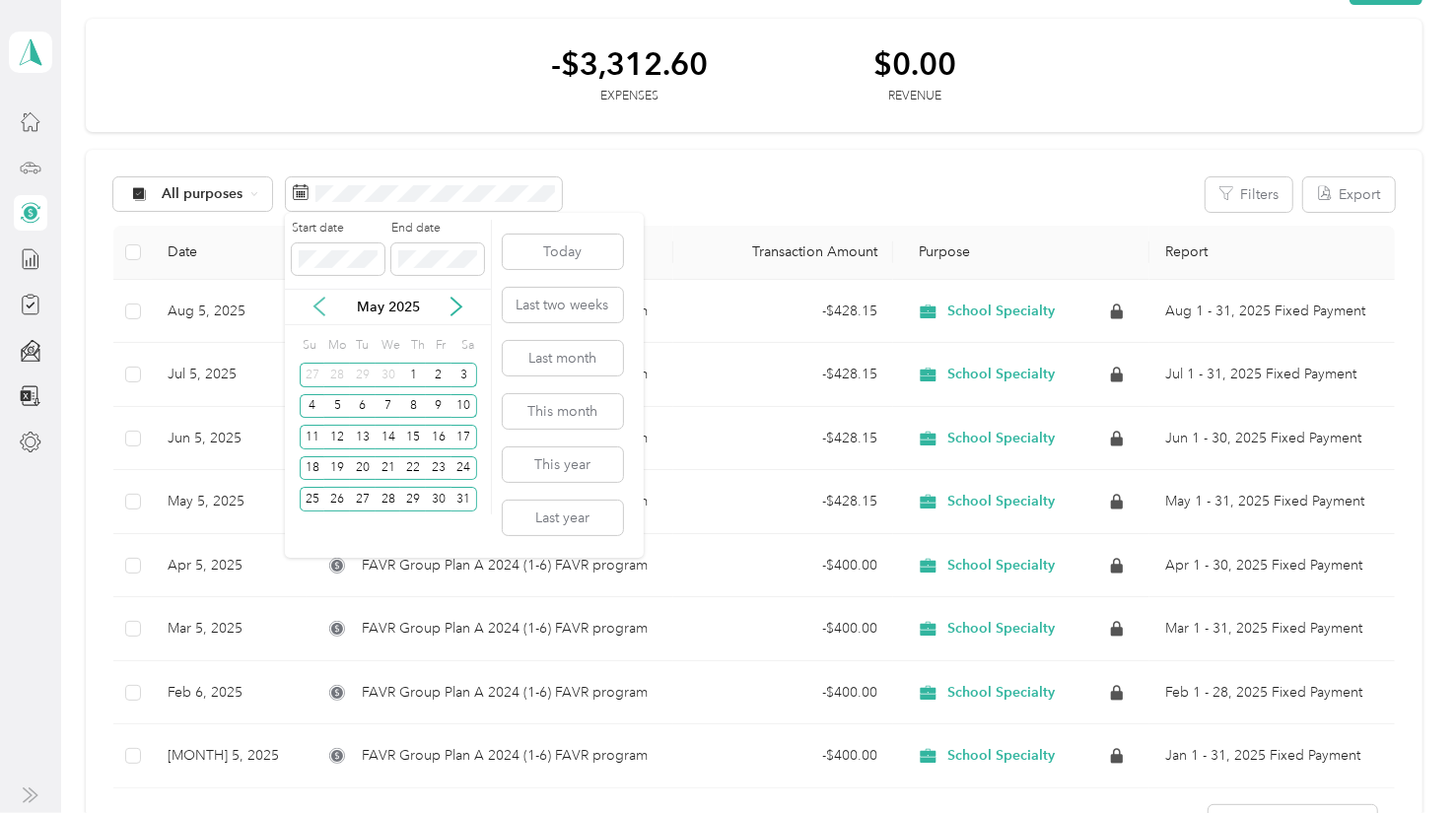 click 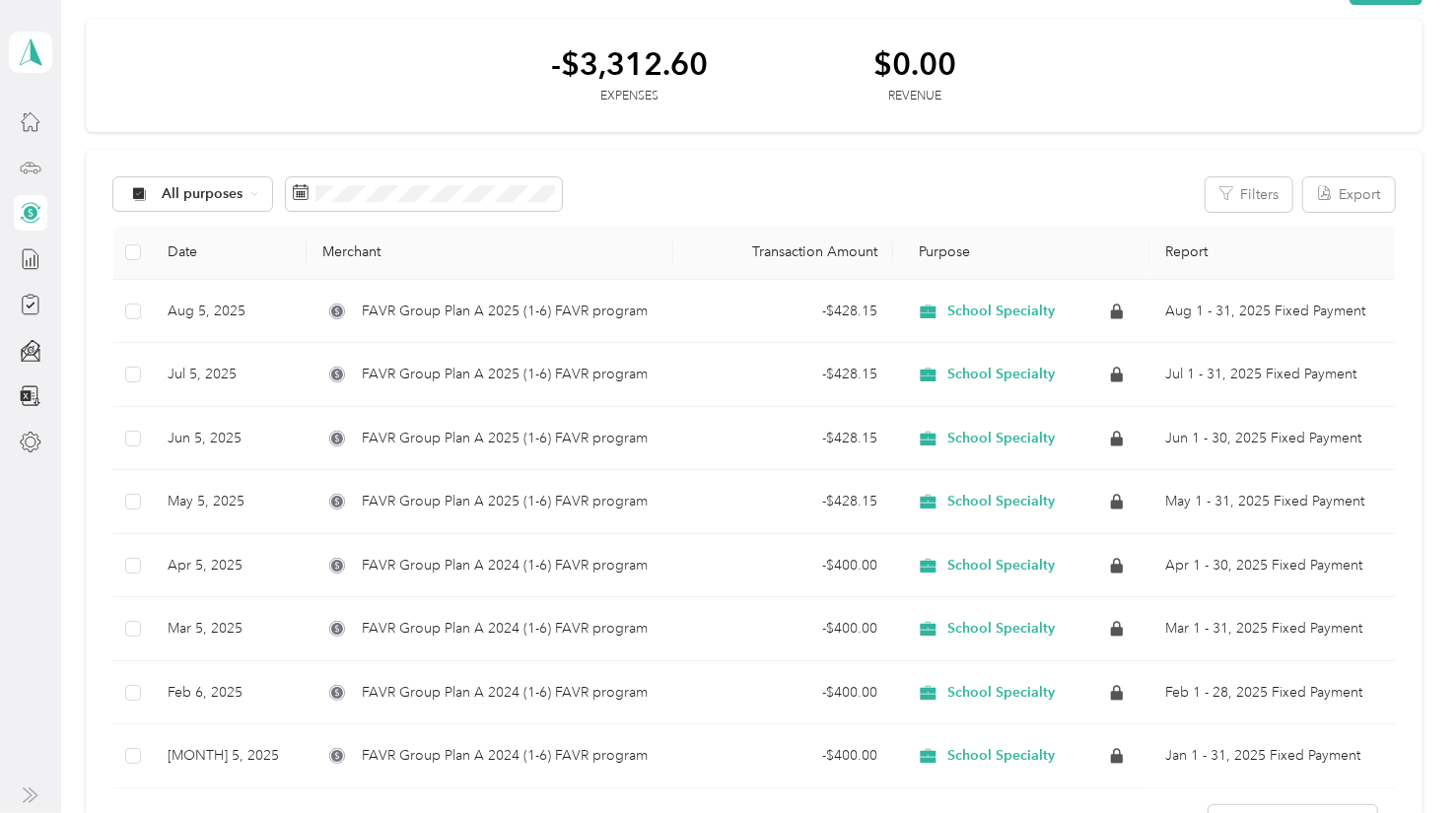 click on "-$3,312.60 Expenses $0.00 Revenue All purposes Filters Export Date Merchant Transaction Amount Purpose Report             Aug 5, 2025 FAVR Group Plan A 2025 (1-6) FAVR program -  $428.15 School Specialty Aug 1 - 31, 2025 Fixed Payment Jul 5, 2025 FAVR Group Plan A 2025 (1-6) FAVR program -  $428.15 School Specialty Jul 1 - 31, 2025 Fixed Payment Jun 5, 2025 FAVR Group Plan A 2025 (1-6) FAVR program -  $428.15 School Specialty Jun 1 - 30, 2025 Fixed Payment May 5, 2025 FAVR Group Plan A 2025 (1-6) FAVR program -  $428.15 School Specialty May 1 - 31, 2025 Fixed Payment Apr 5, 2025 FAVR Group Plan A 2024 (1-6) FAVR program -  $400.00 School Specialty Apr 1 - 30, 2025 Fixed Payment Mar 5, 2025 FAVR Group Plan A 2024 (1-6) FAVR program -  $400.00 School Specialty Mar 1 - 31, 2025 Fixed Payment Feb 6, 2025 FAVR Group Plan A 2024 (1-6) FAVR program -  $400.00 School Specialty Feb 1 - 28, 2025 Fixed Payment Jan 5, 2025 FAVR Group Plan A 2024 (1-6) FAVR program -  $400.00 School Specialty" at bounding box center [754, 443] 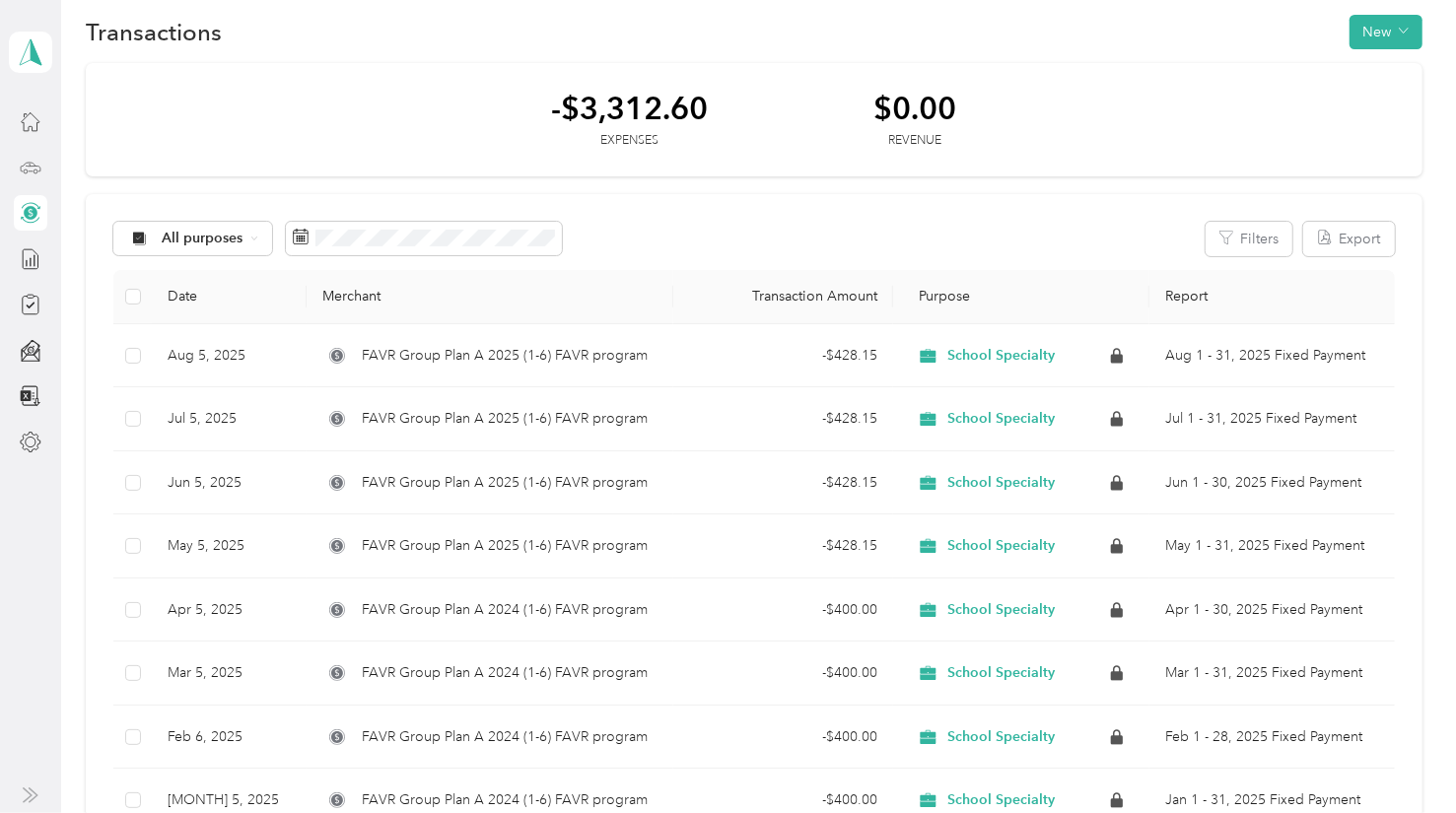 scroll, scrollTop: 0, scrollLeft: 0, axis: both 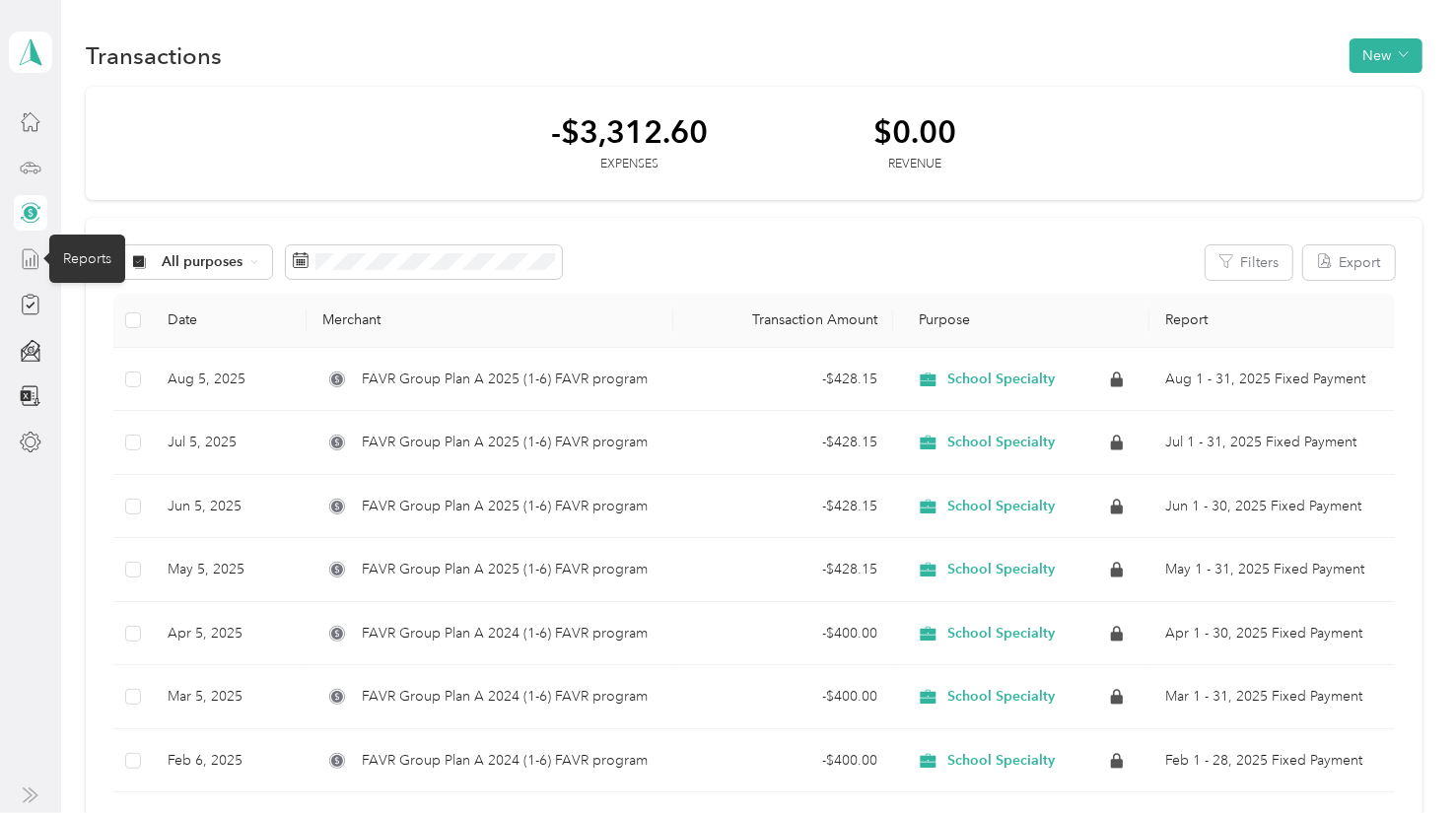 click 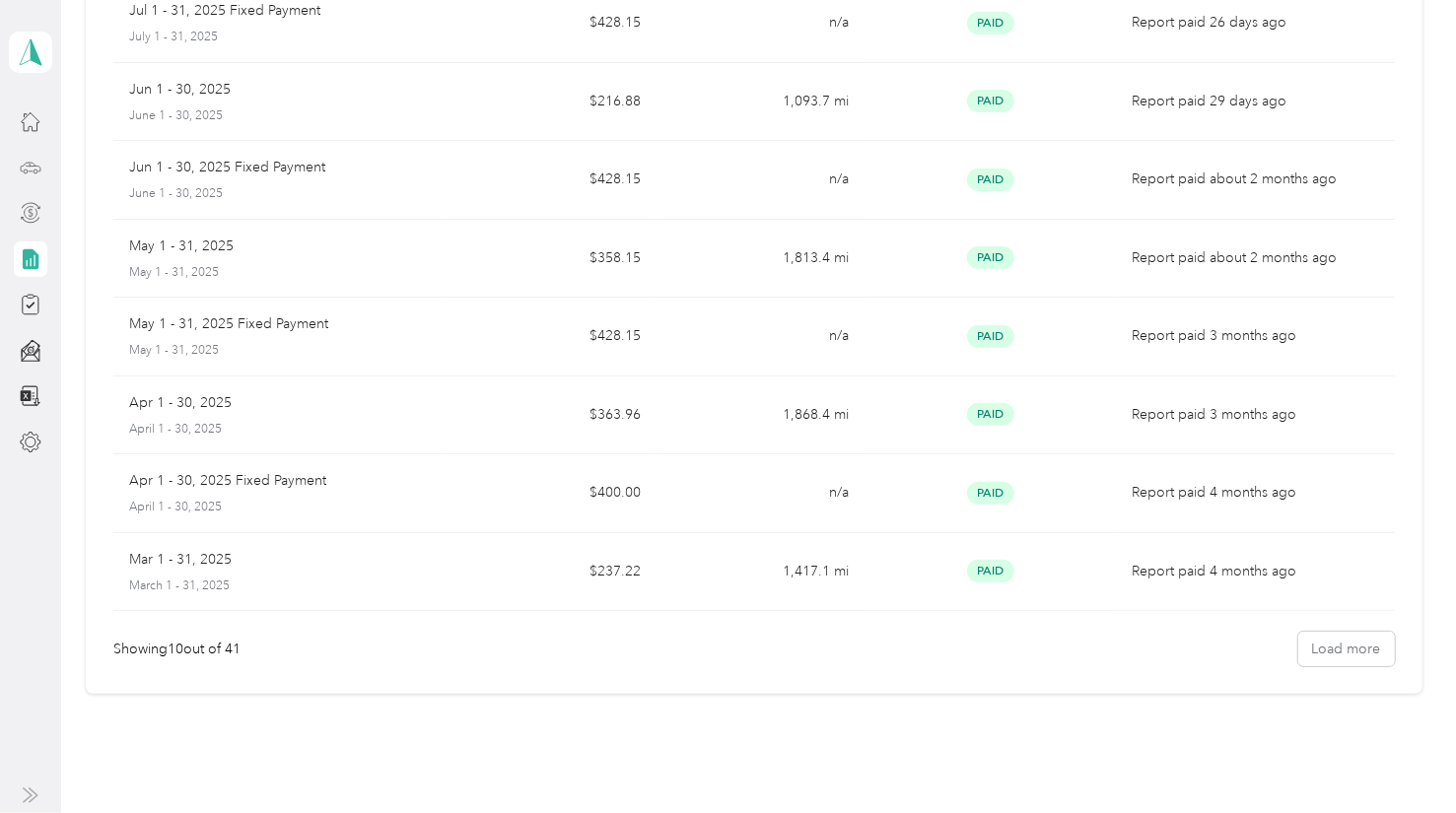 scroll, scrollTop: 412, scrollLeft: 0, axis: vertical 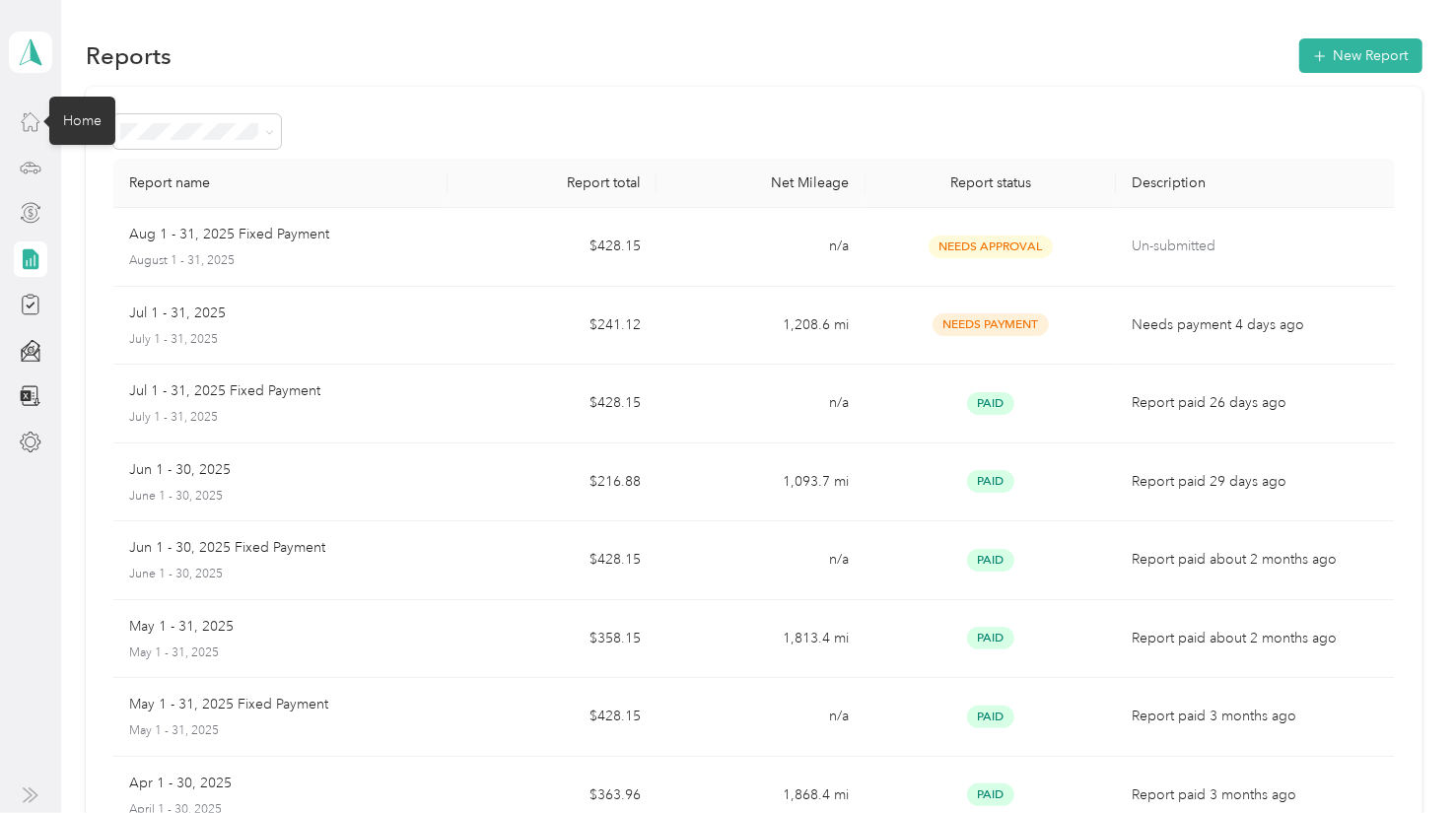 click 